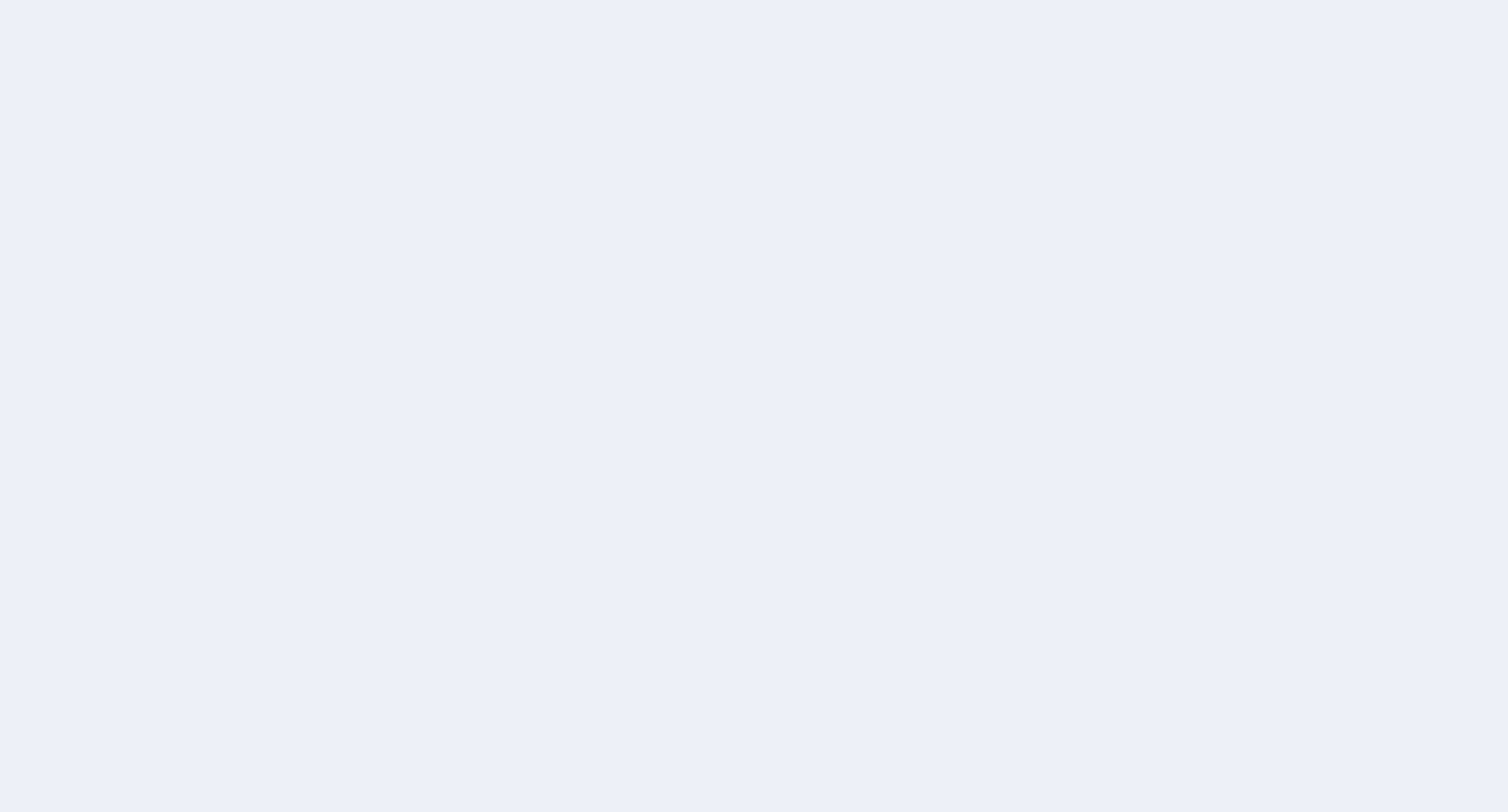 scroll, scrollTop: 0, scrollLeft: 0, axis: both 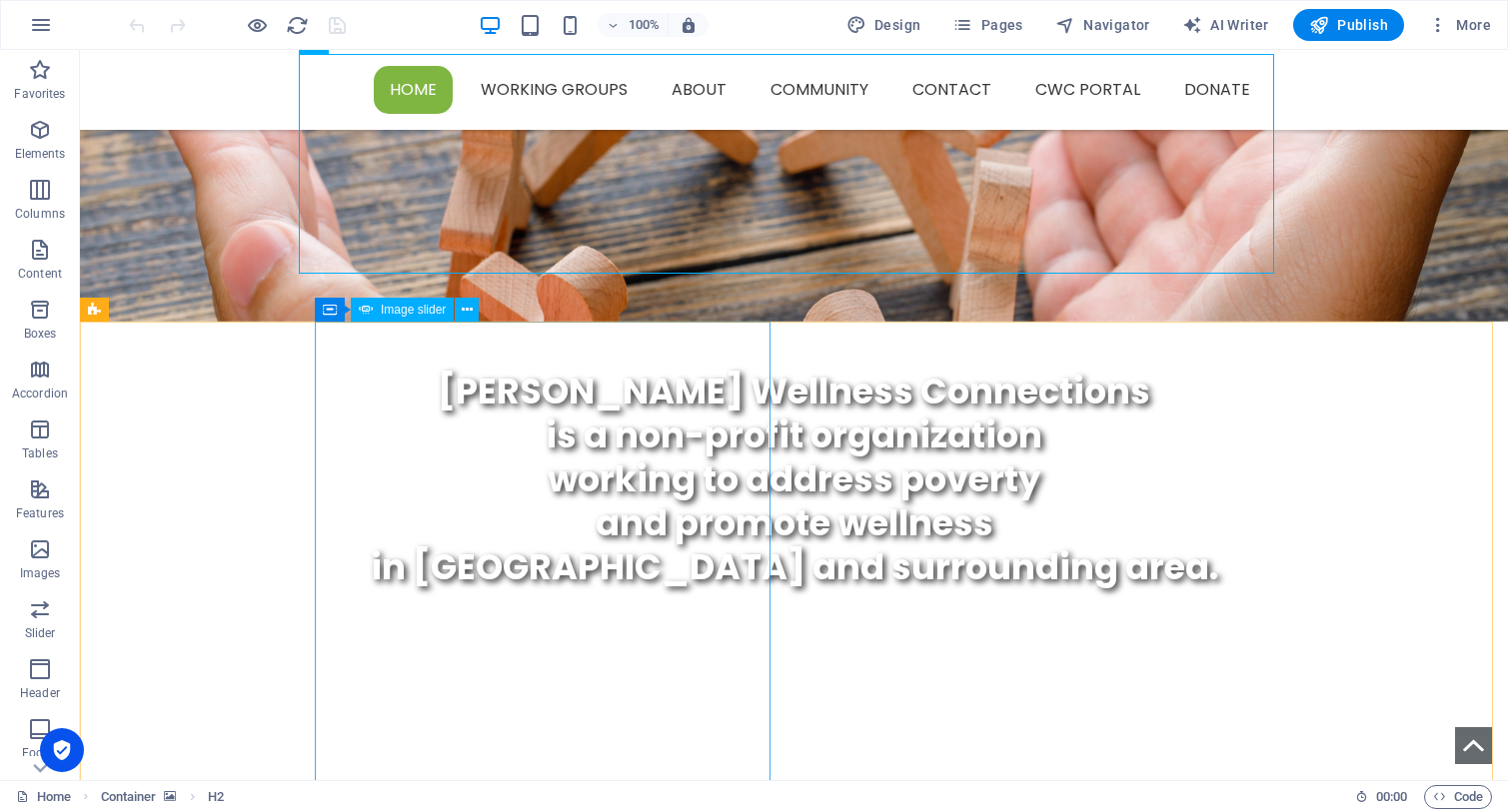 click on "Image slider" at bounding box center [402, 310] 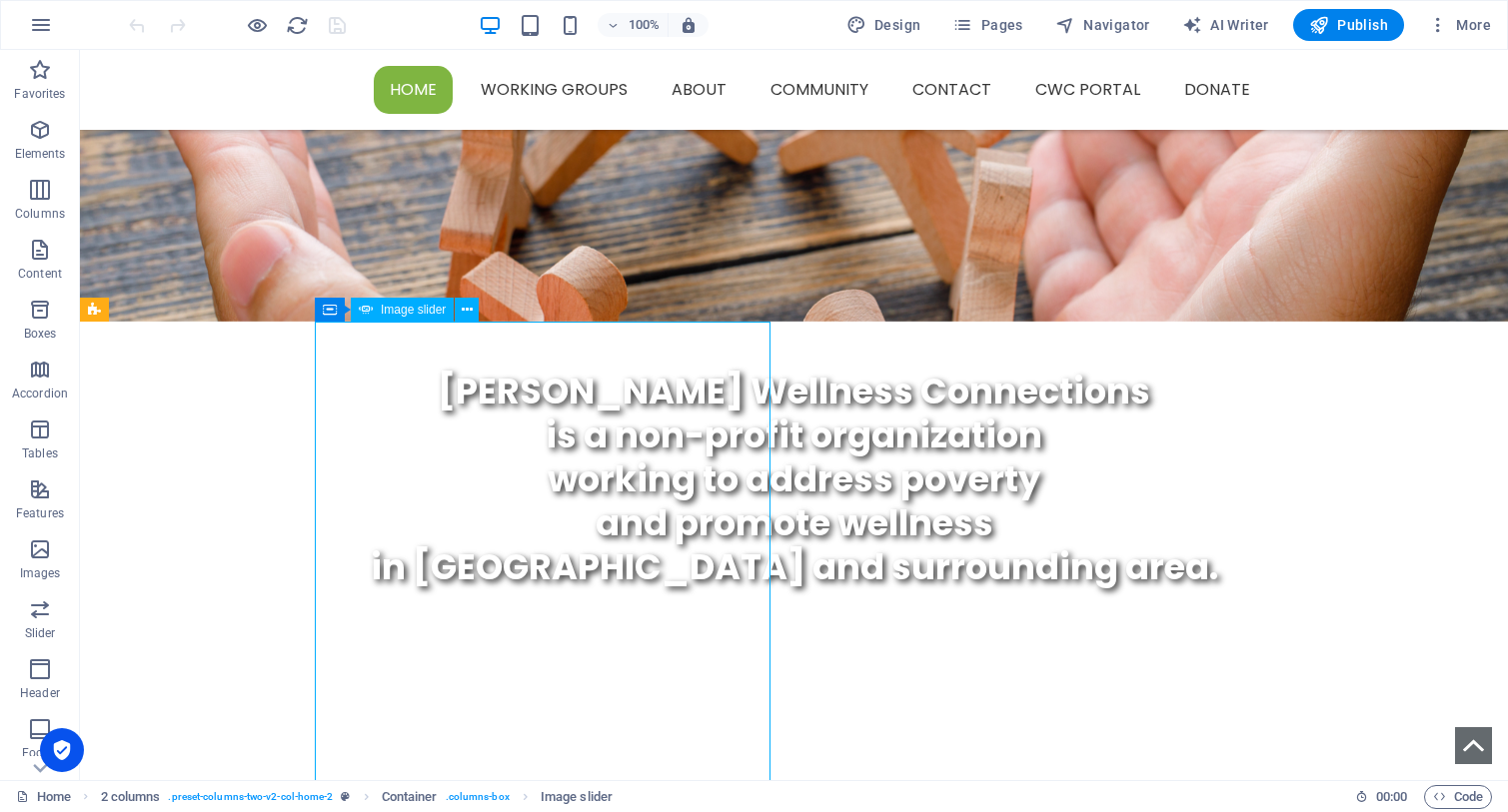 click on "Image slider" at bounding box center (402, 310) 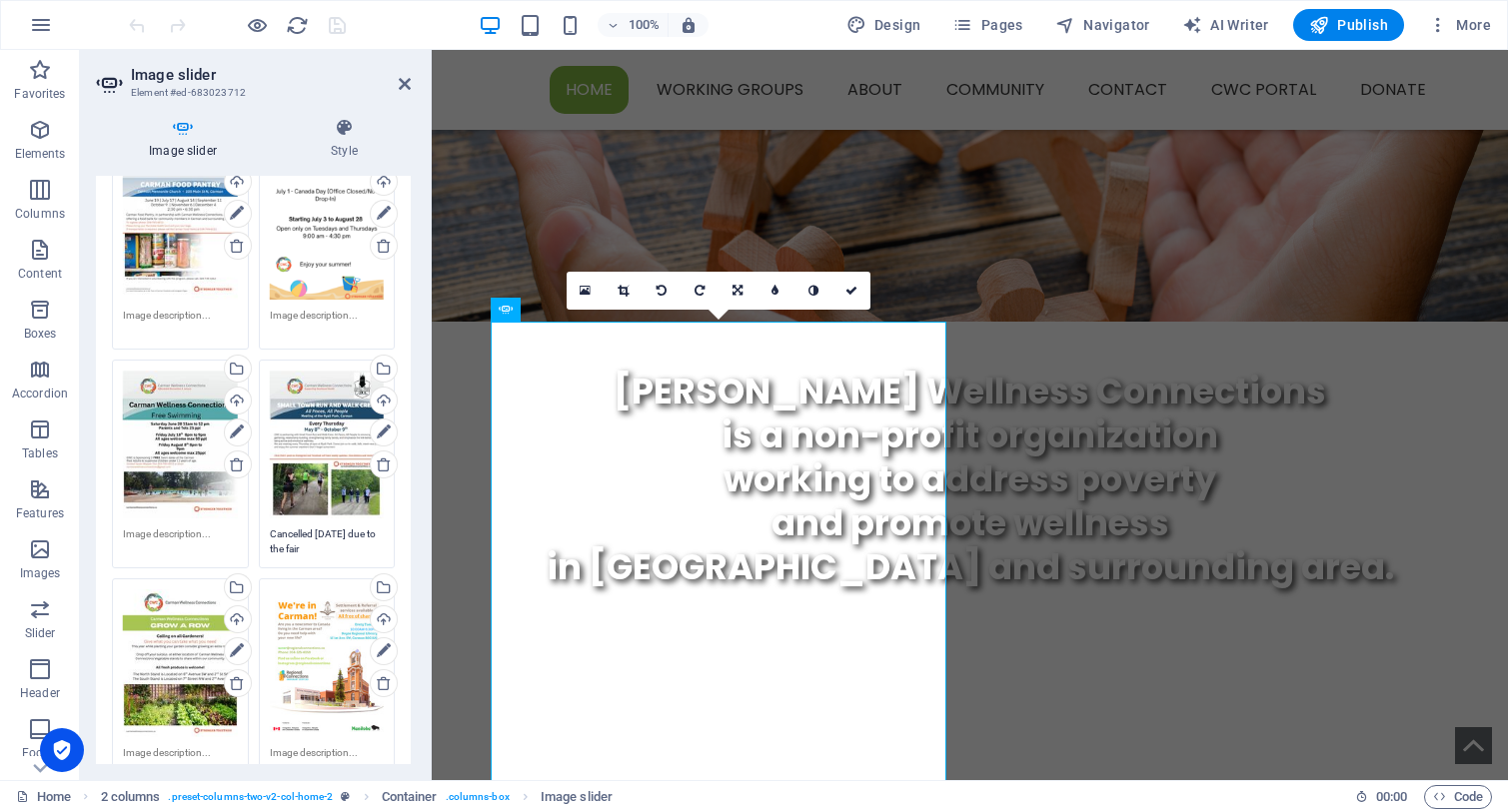 scroll, scrollTop: 400, scrollLeft: 0, axis: vertical 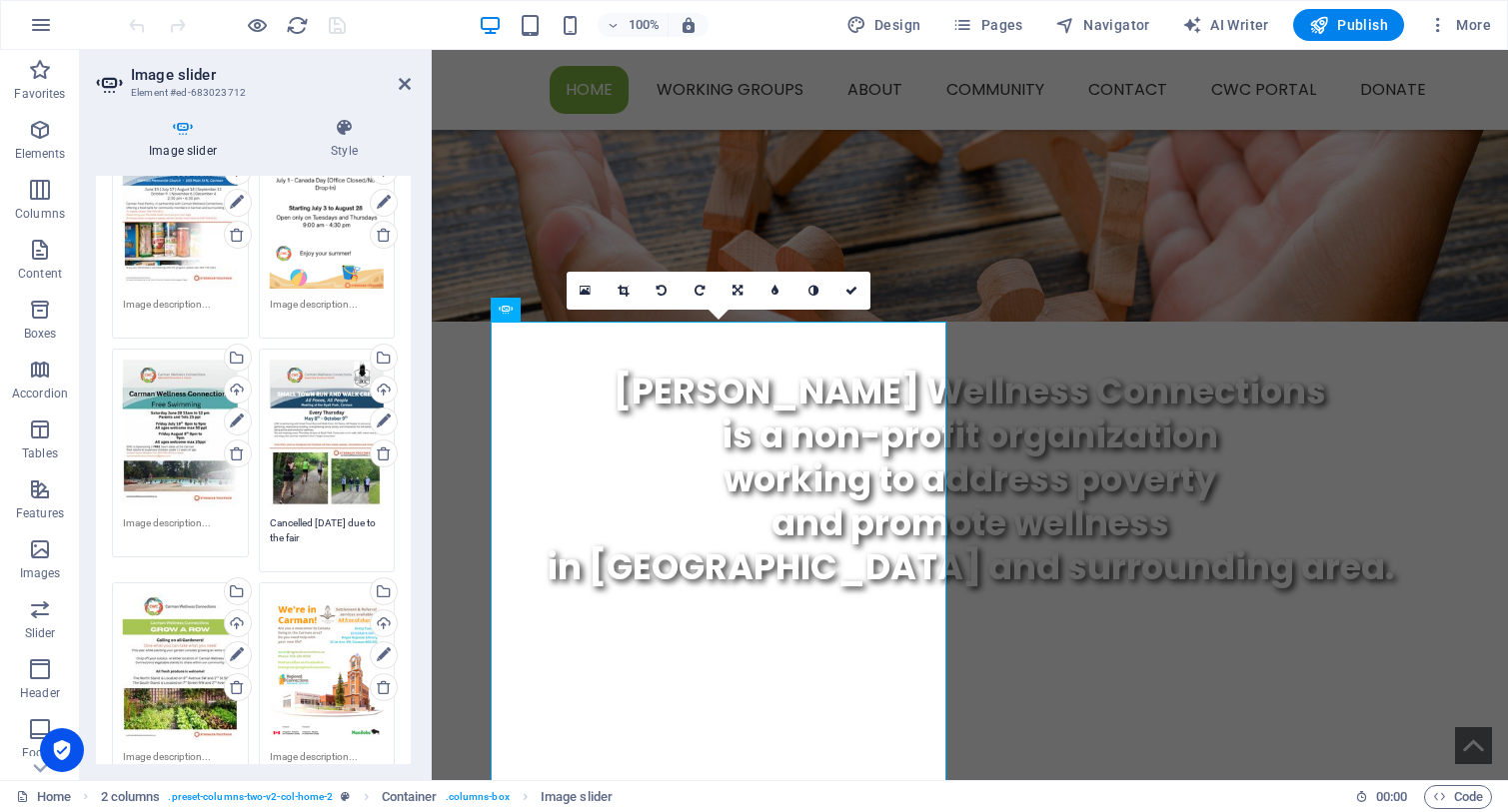 click on "Cancelled [DATE] due to the fair" at bounding box center (327, 537) 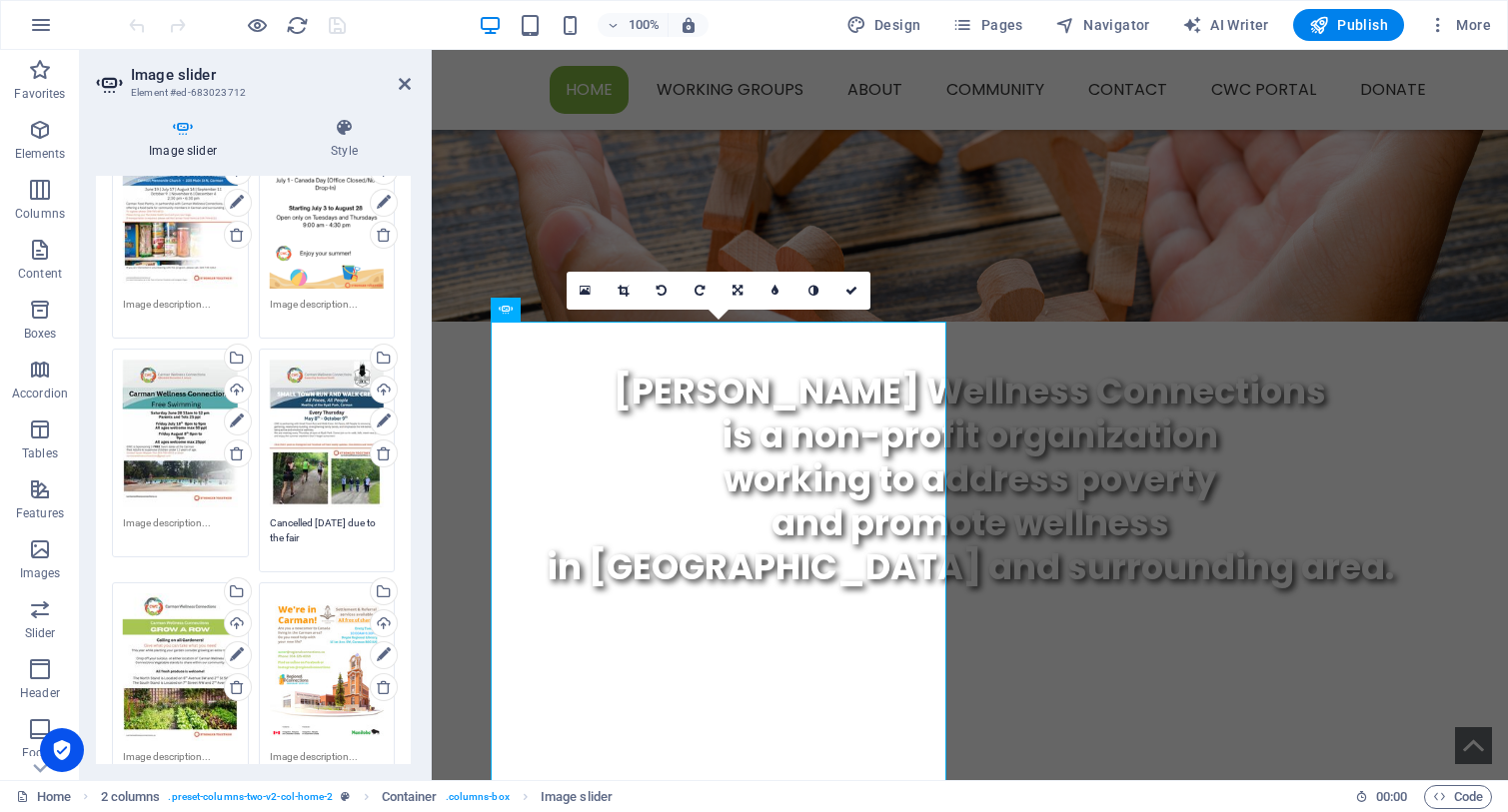 drag, startPoint x: 331, startPoint y: 535, endPoint x: 264, endPoint y: 510, distance: 71.51224 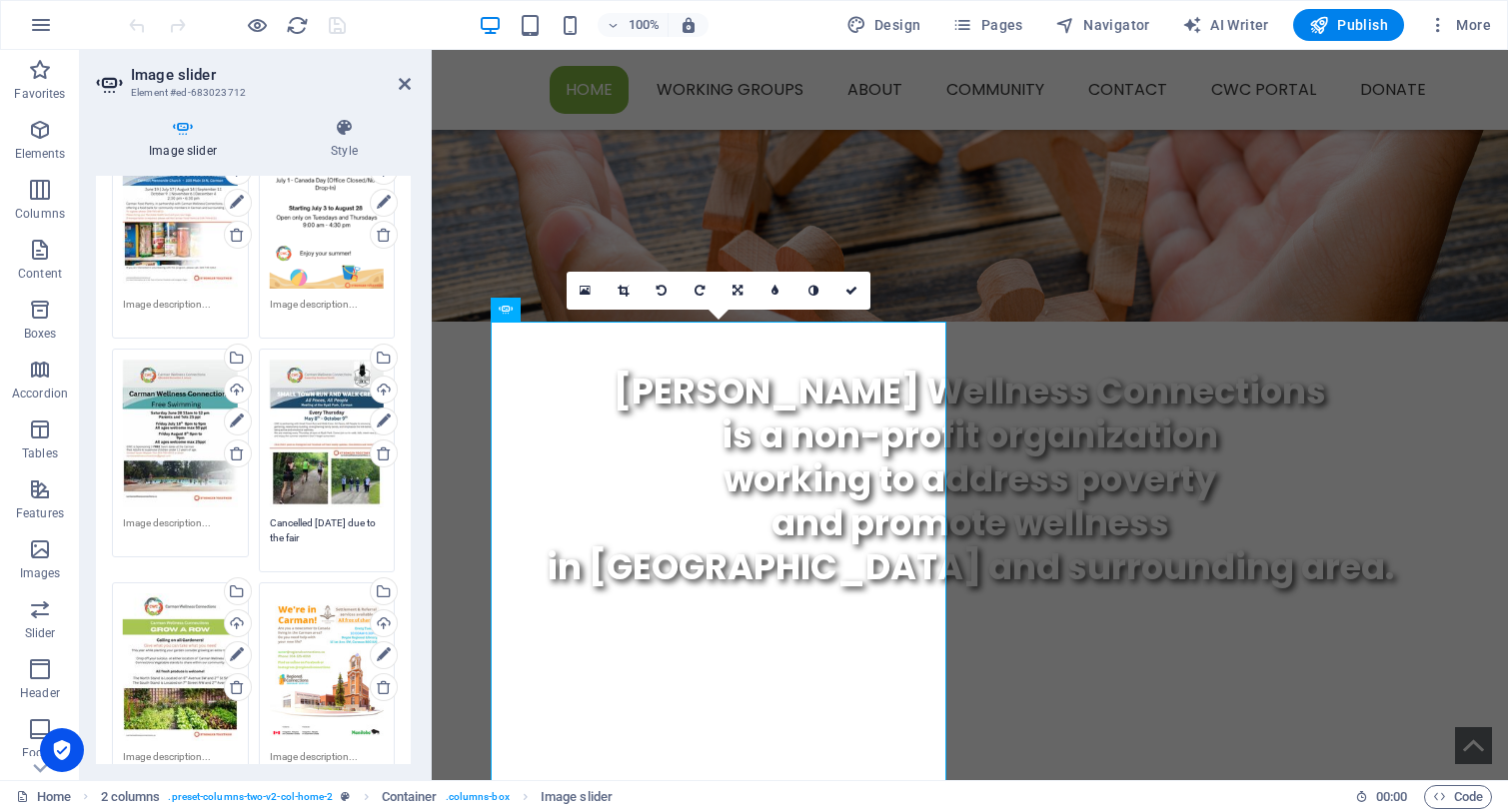 click on "Drag files here, click to choose files or select files from Files or our free stock photos & videos Select files from the file manager, stock photos, or upload file(s) Upload Cancelled [DATE] due to the fair" at bounding box center (327, 460) 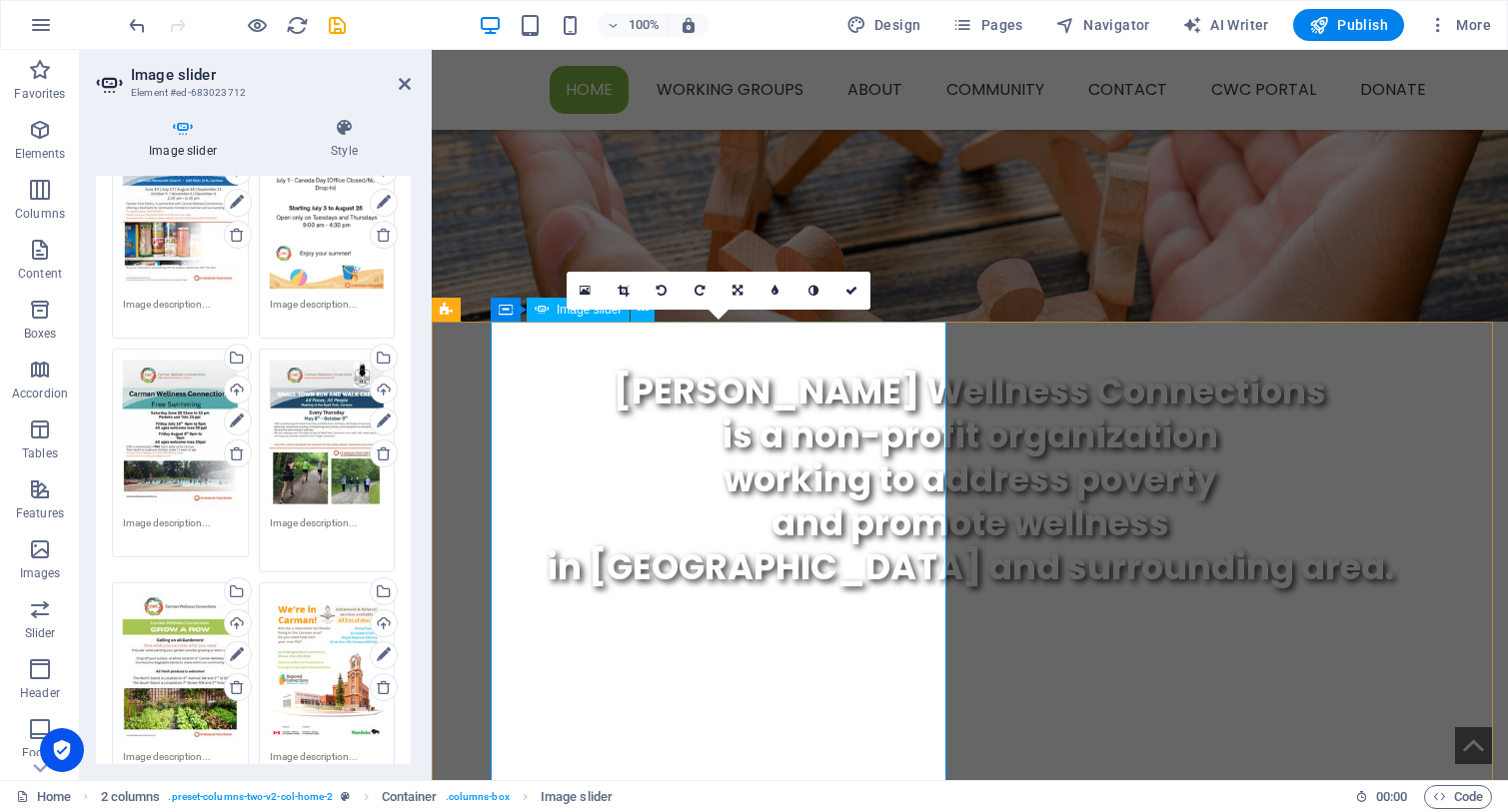 type 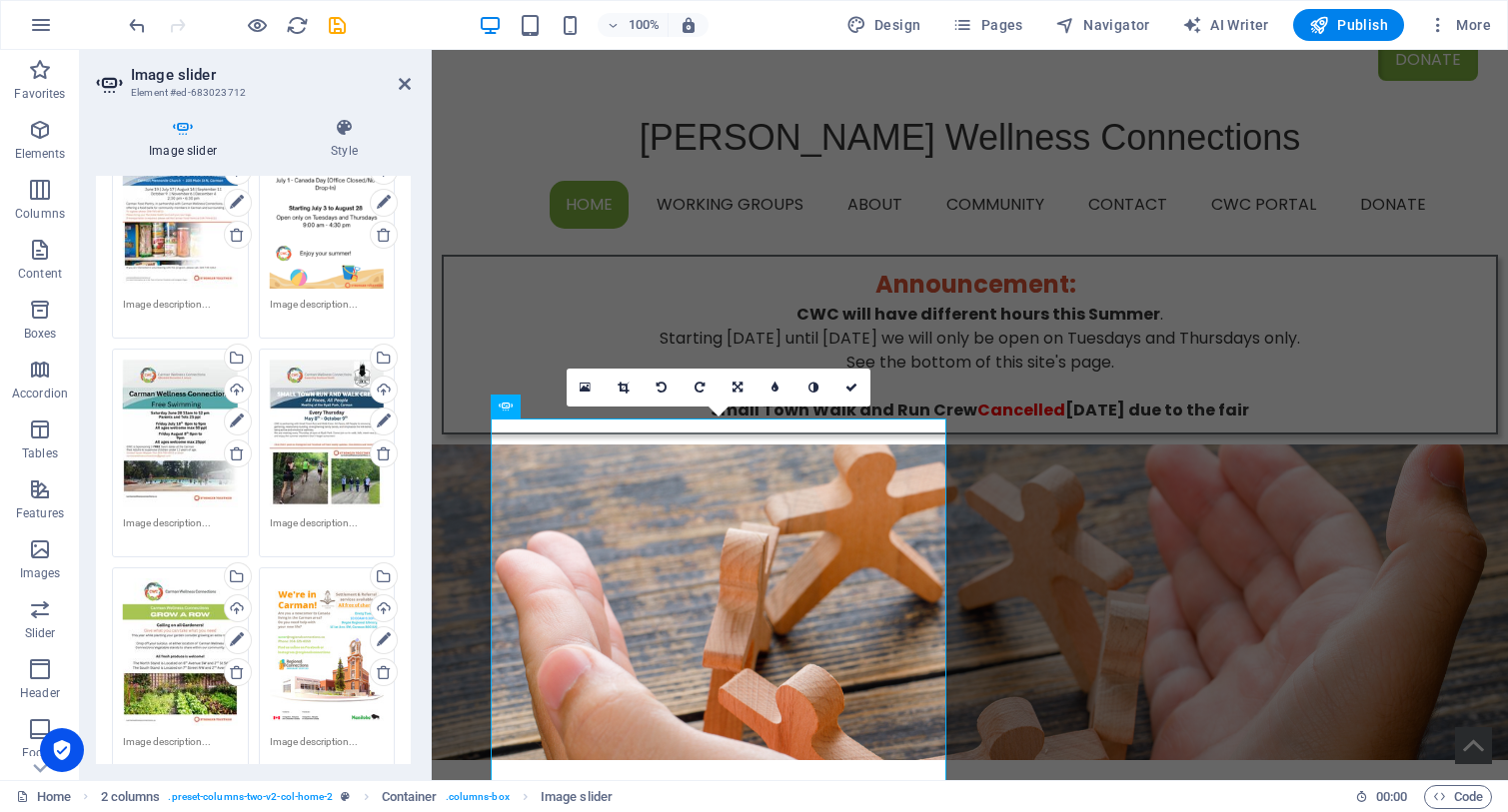 scroll, scrollTop: 0, scrollLeft: 0, axis: both 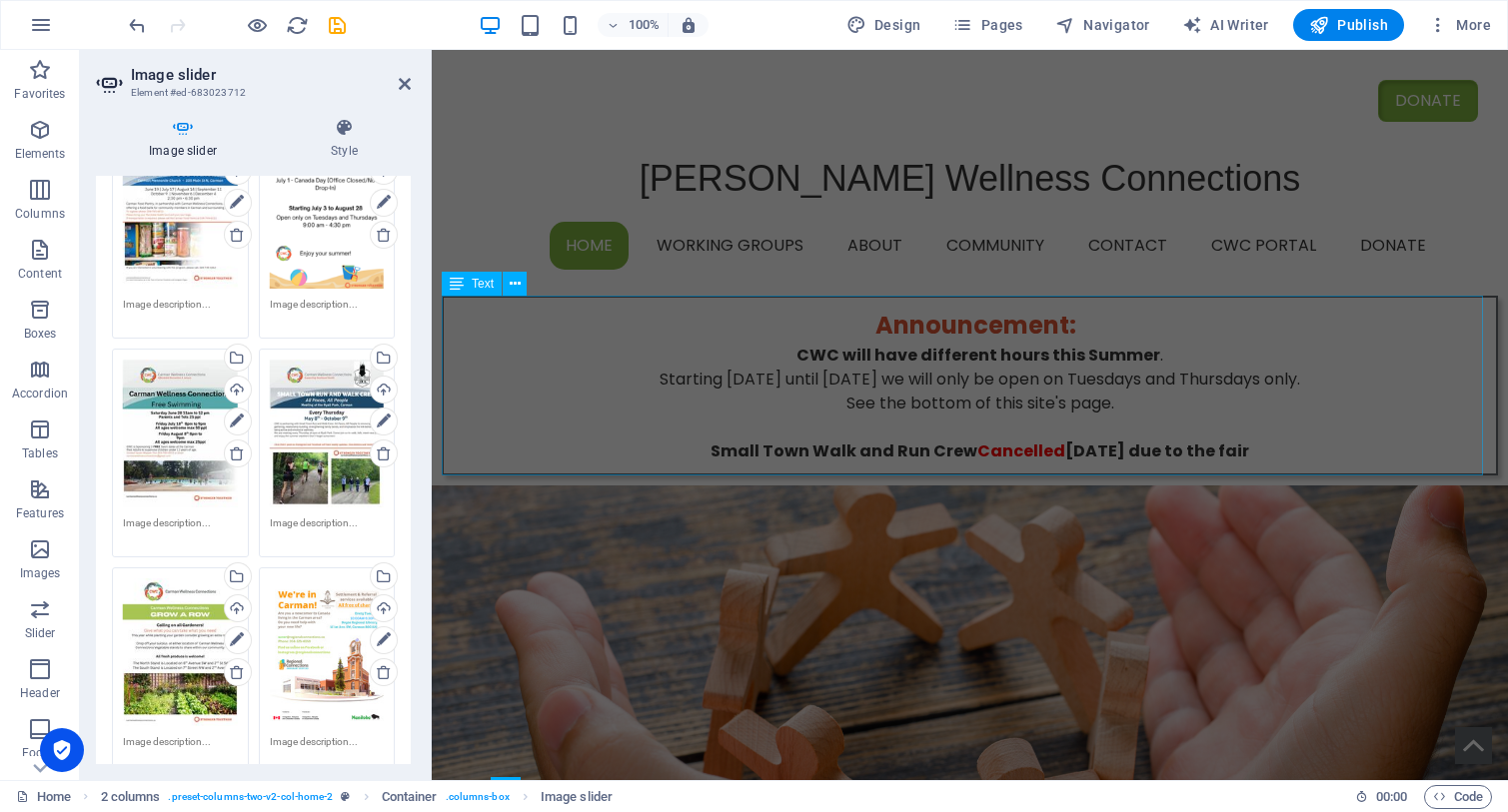 click on "Announcement :      CWC will have different hours this Summer .  Starting [DATE] until [DATE] we will only be open on Tuesdays and Thursdays only.   See the bottom of this site's page. Small Town Walk and Run Crew  Cancelled  [DATE] due to the fair" at bounding box center (969, 386) 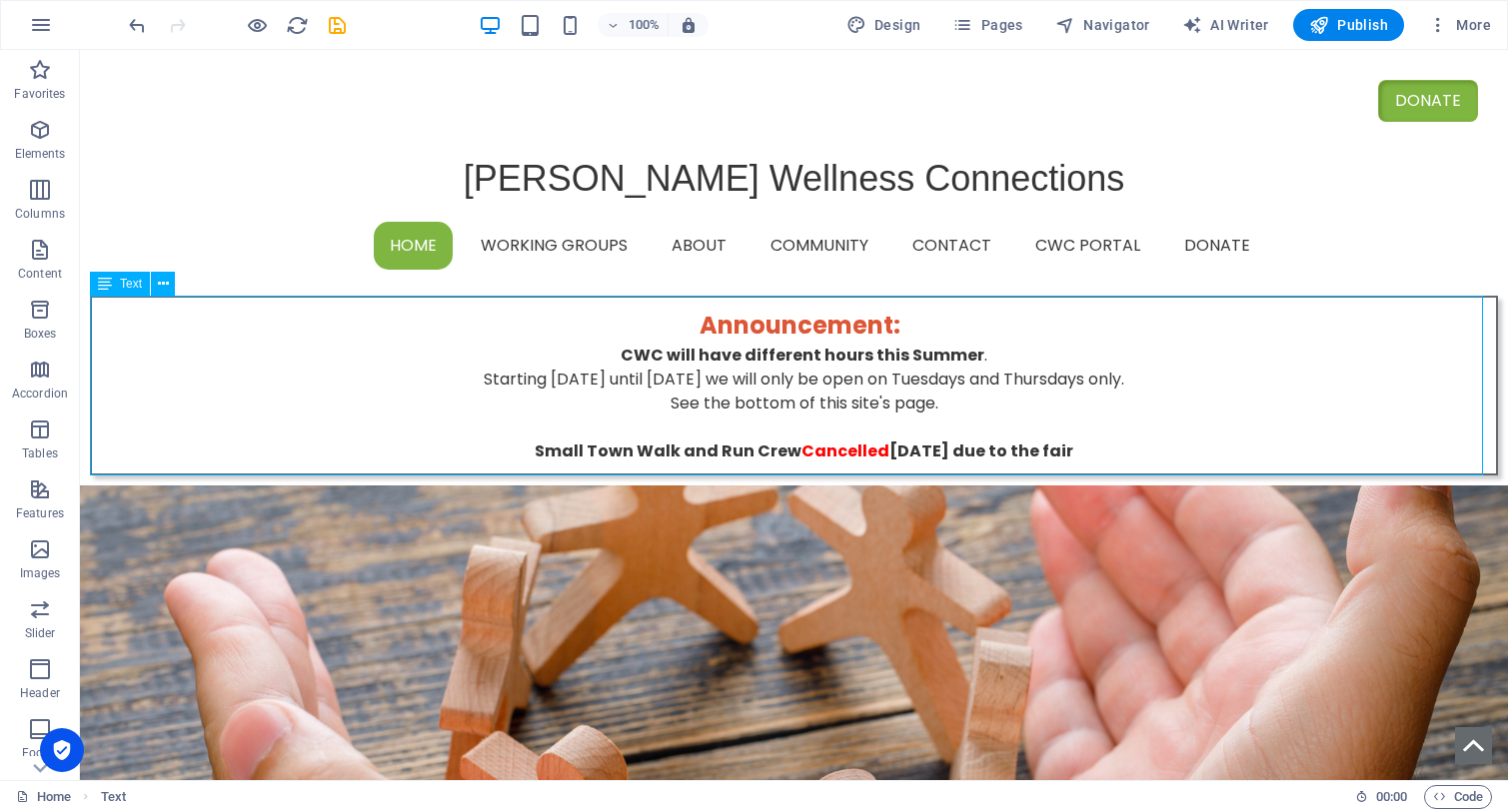 click on "Announcement :      CWC will have different hours this Summer .  Starting [DATE] until [DATE] we will only be open on Tuesdays and Thursdays only.   See the bottom of this site's page. Small Town Walk and Run Crew  Cancelled  [DATE] due to the fair" at bounding box center (793, 386) 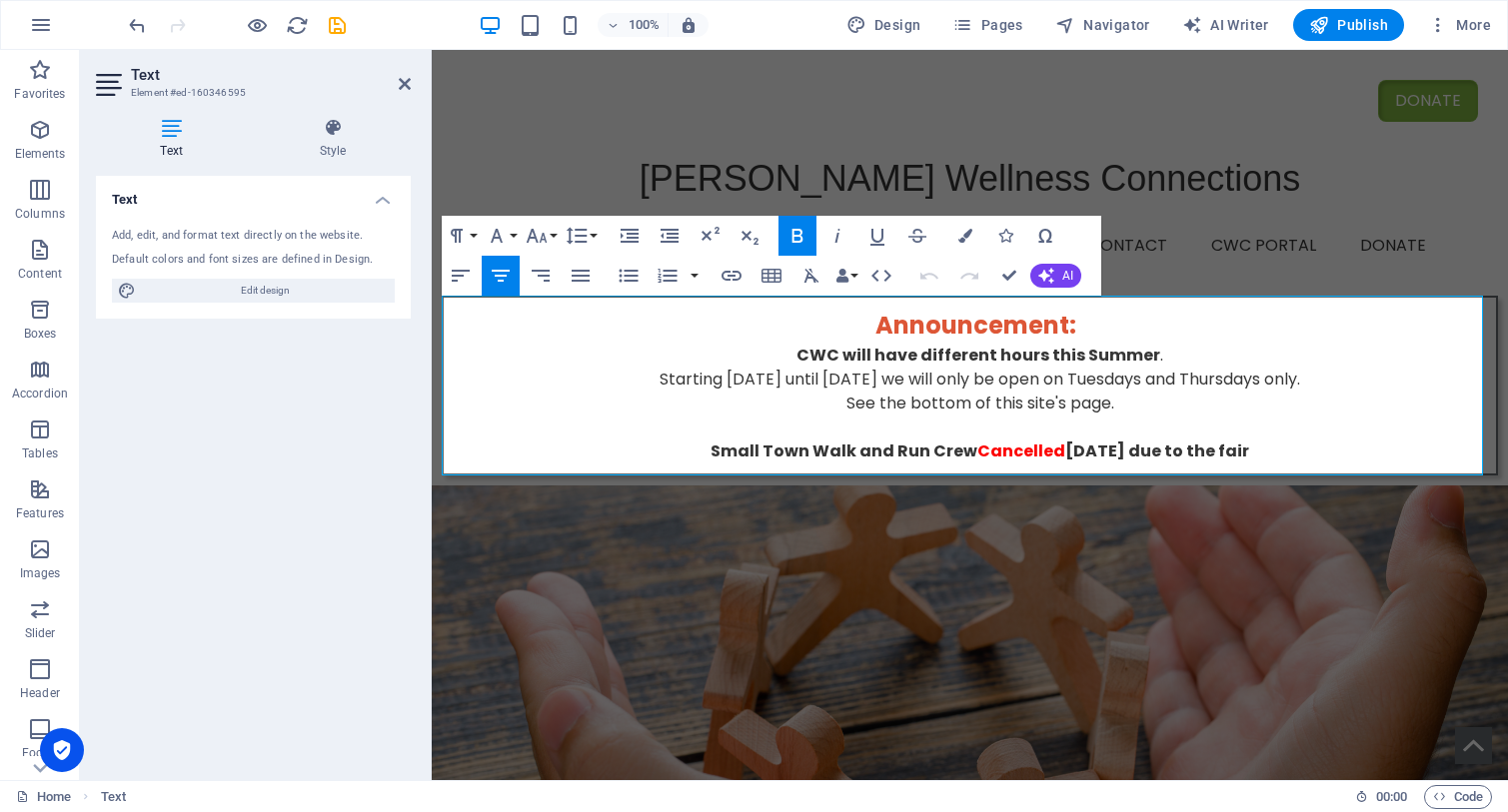 drag, startPoint x: 1293, startPoint y: 452, endPoint x: 969, endPoint y: 440, distance: 324.22215 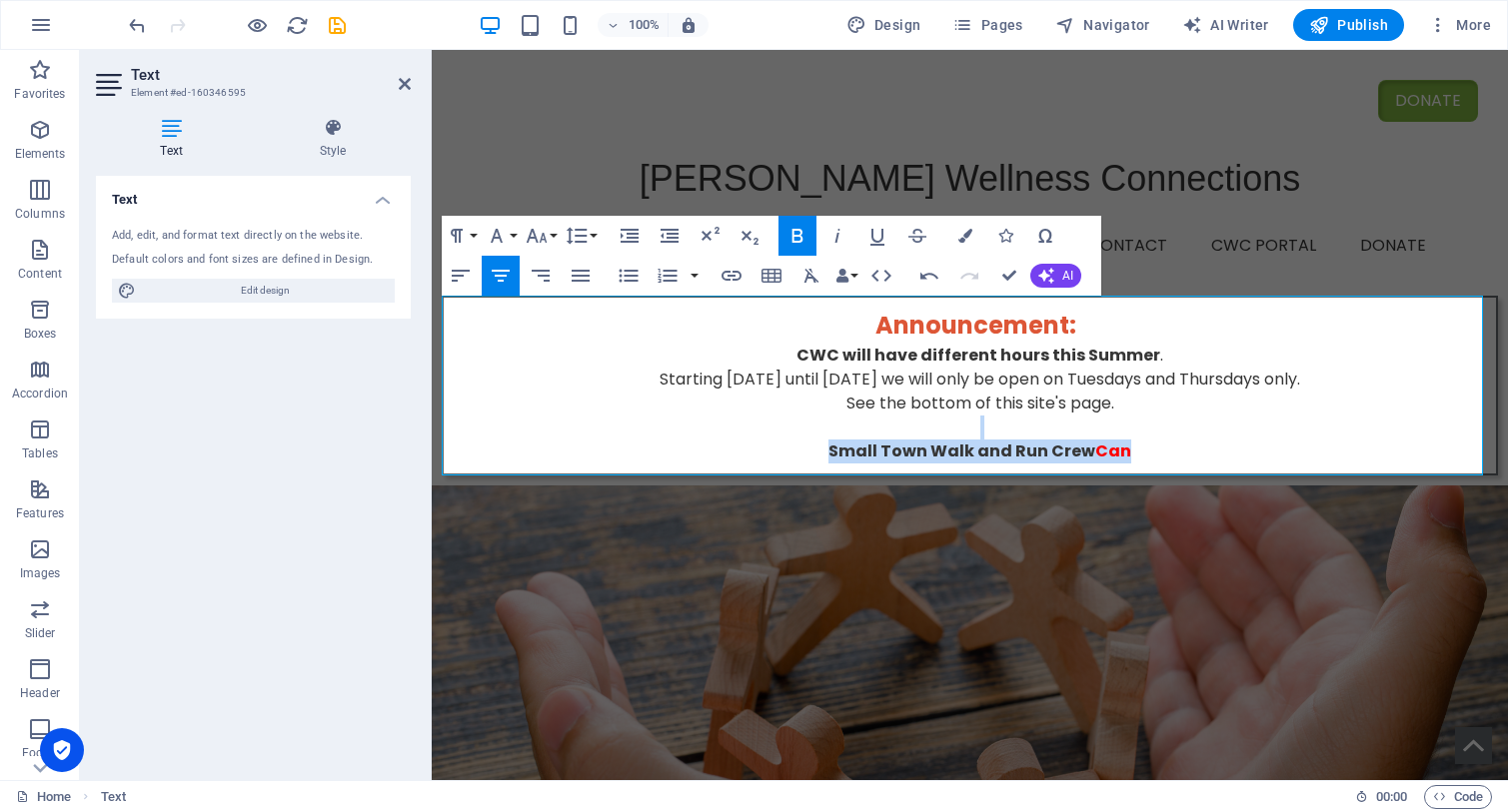 drag, startPoint x: 1152, startPoint y: 449, endPoint x: 824, endPoint y: 437, distance: 328.21944 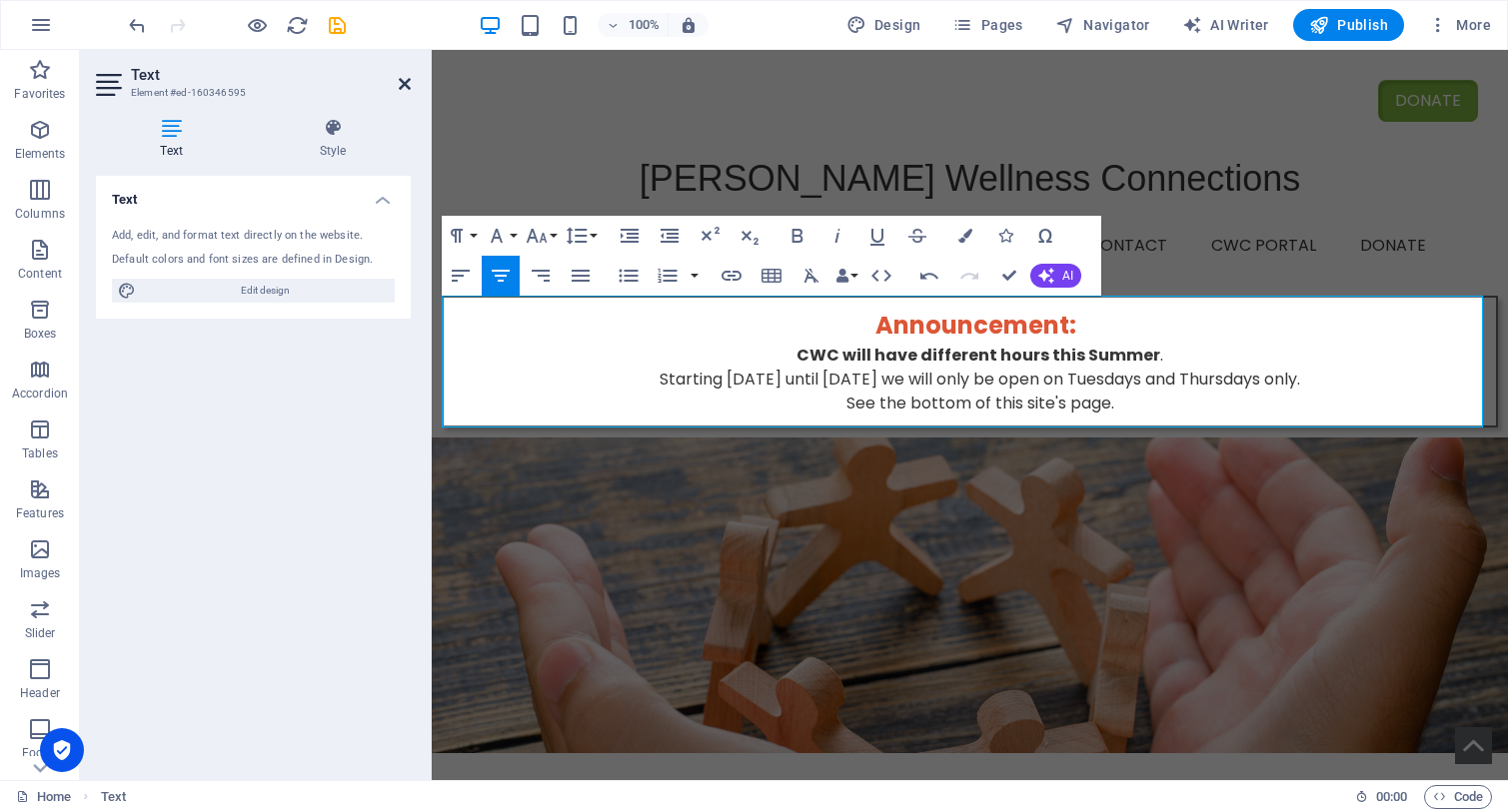 click at bounding box center [405, 84] 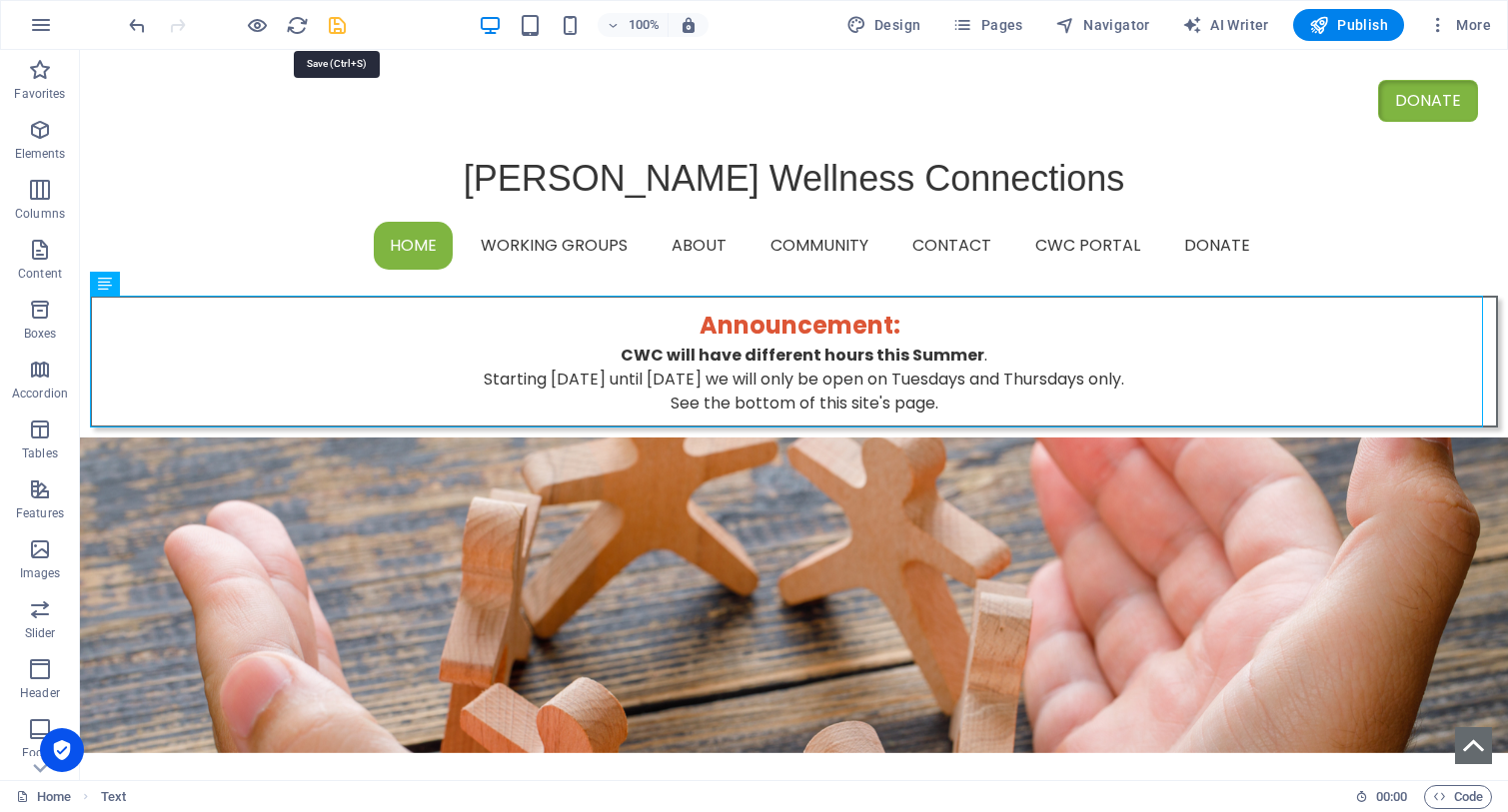 click at bounding box center [337, 25] 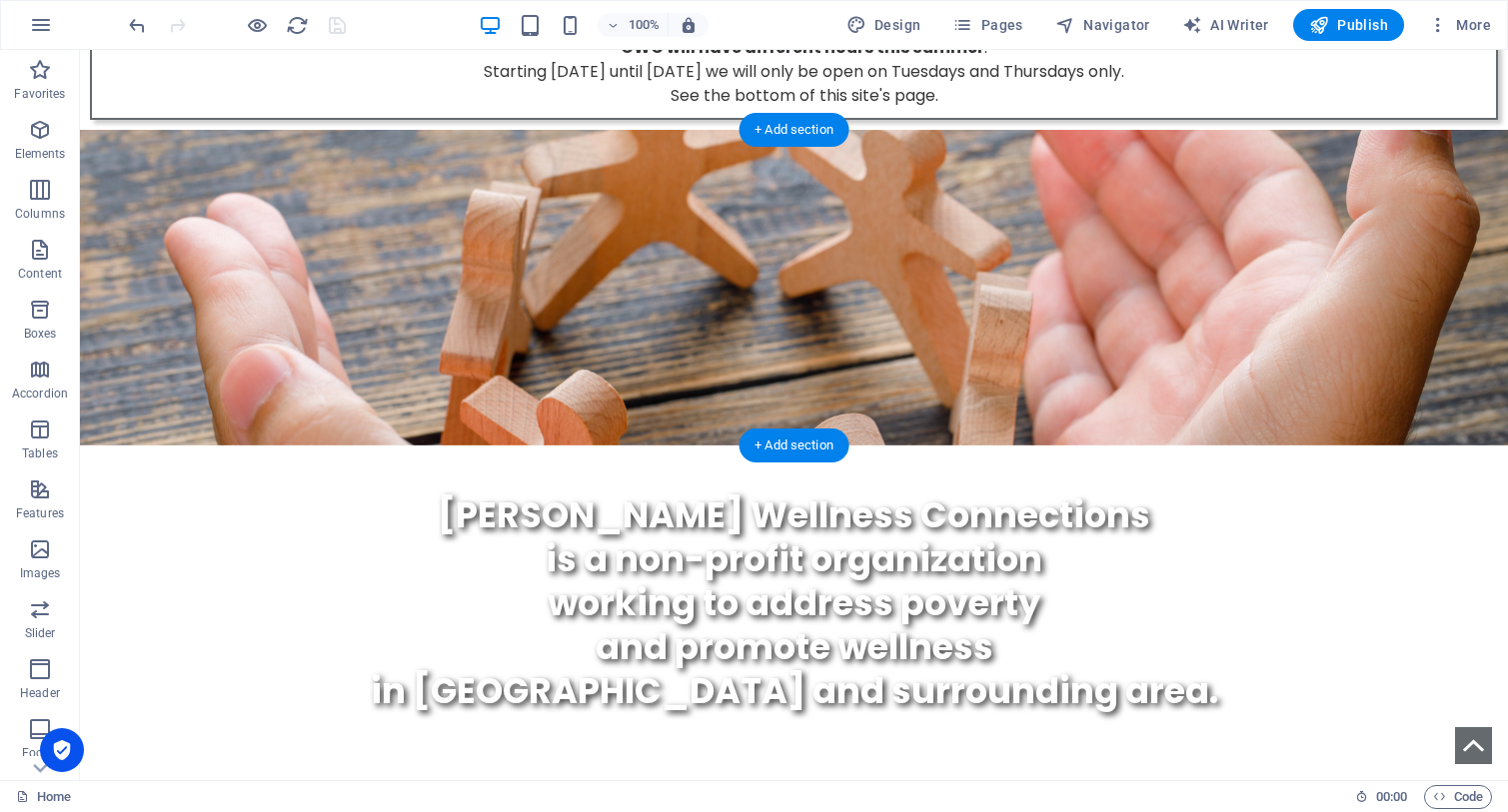 scroll, scrollTop: 599, scrollLeft: 0, axis: vertical 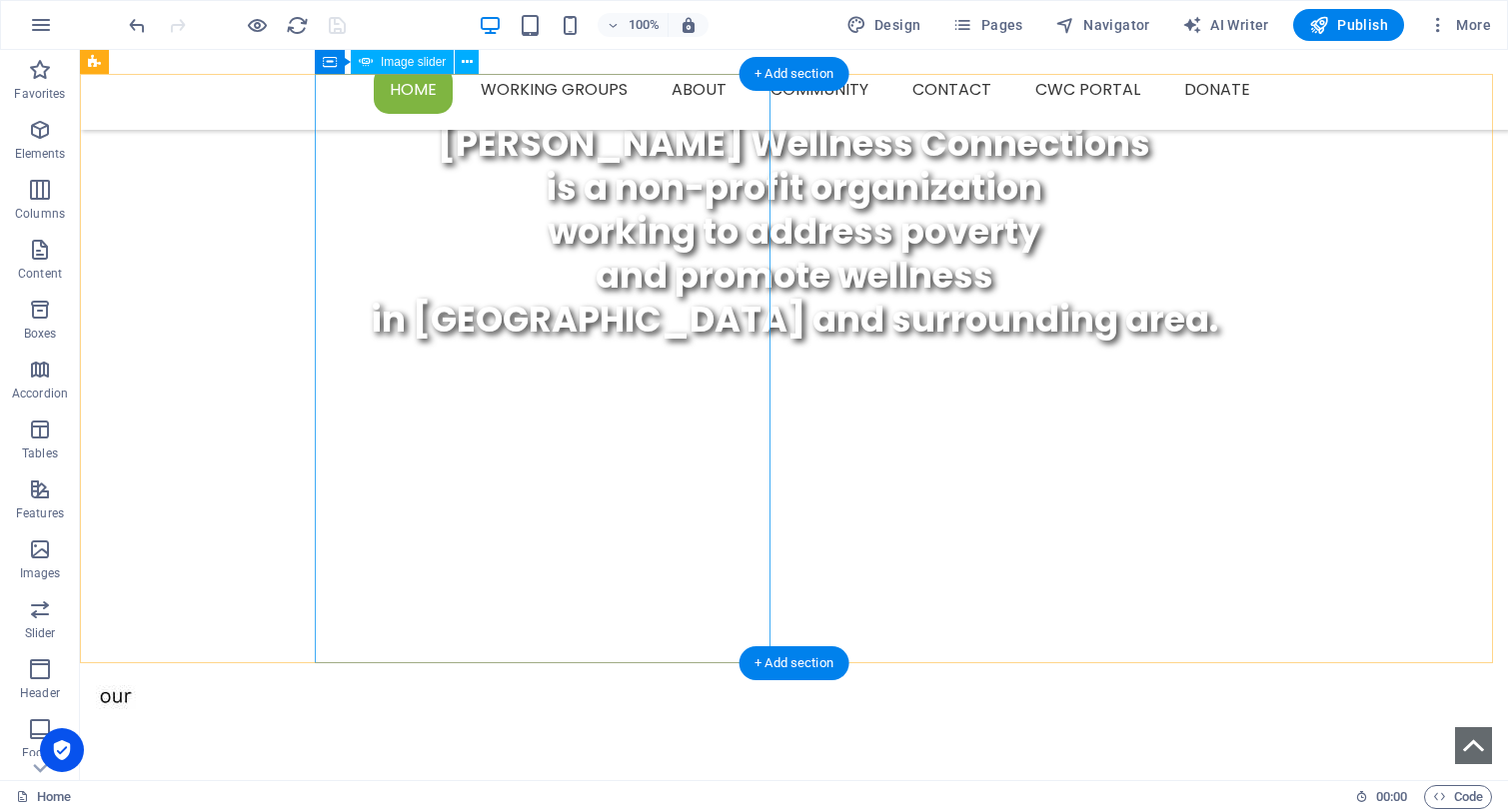 click at bounding box center [96, 22942] 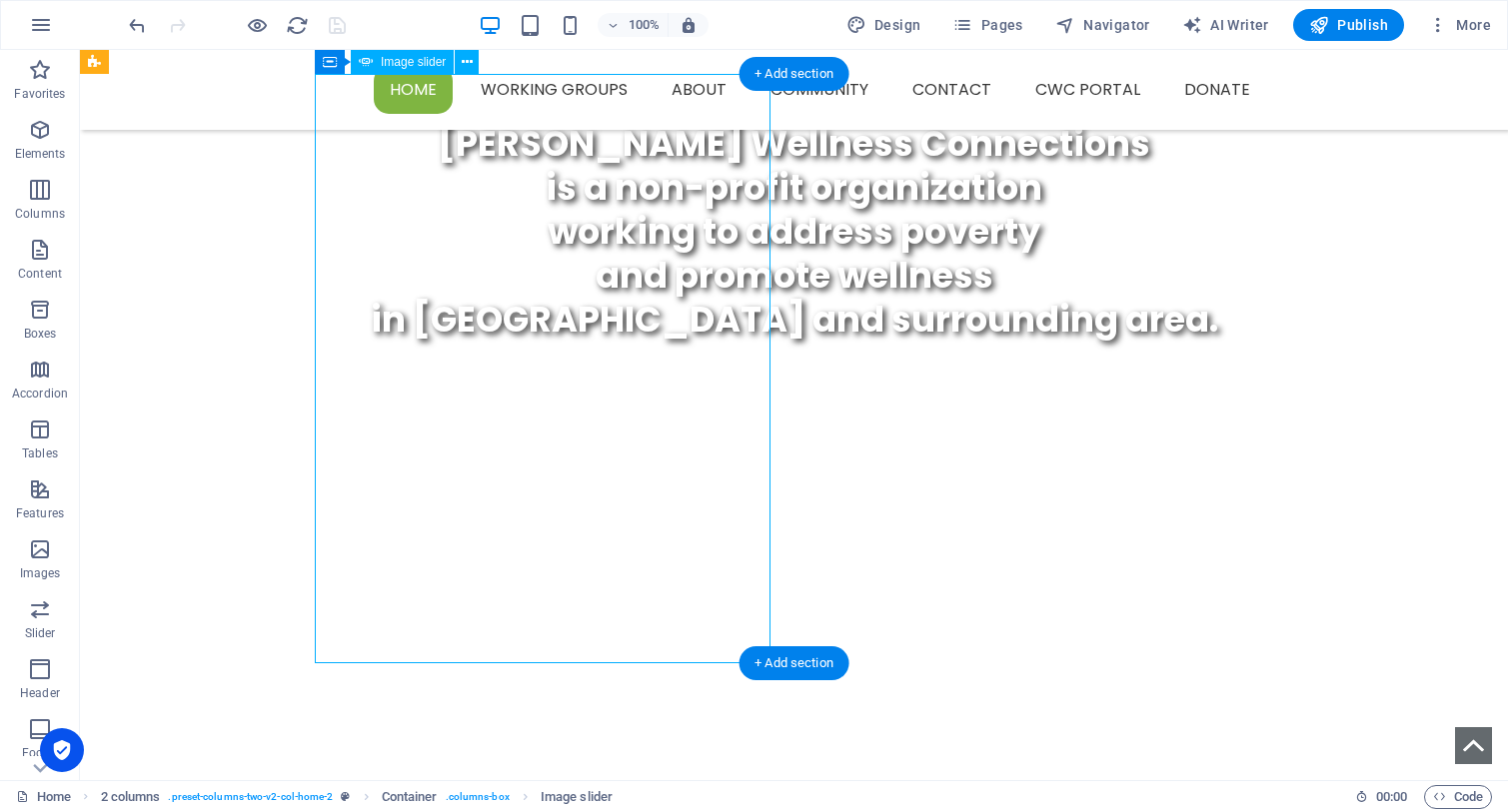 click at bounding box center [96, 22942] 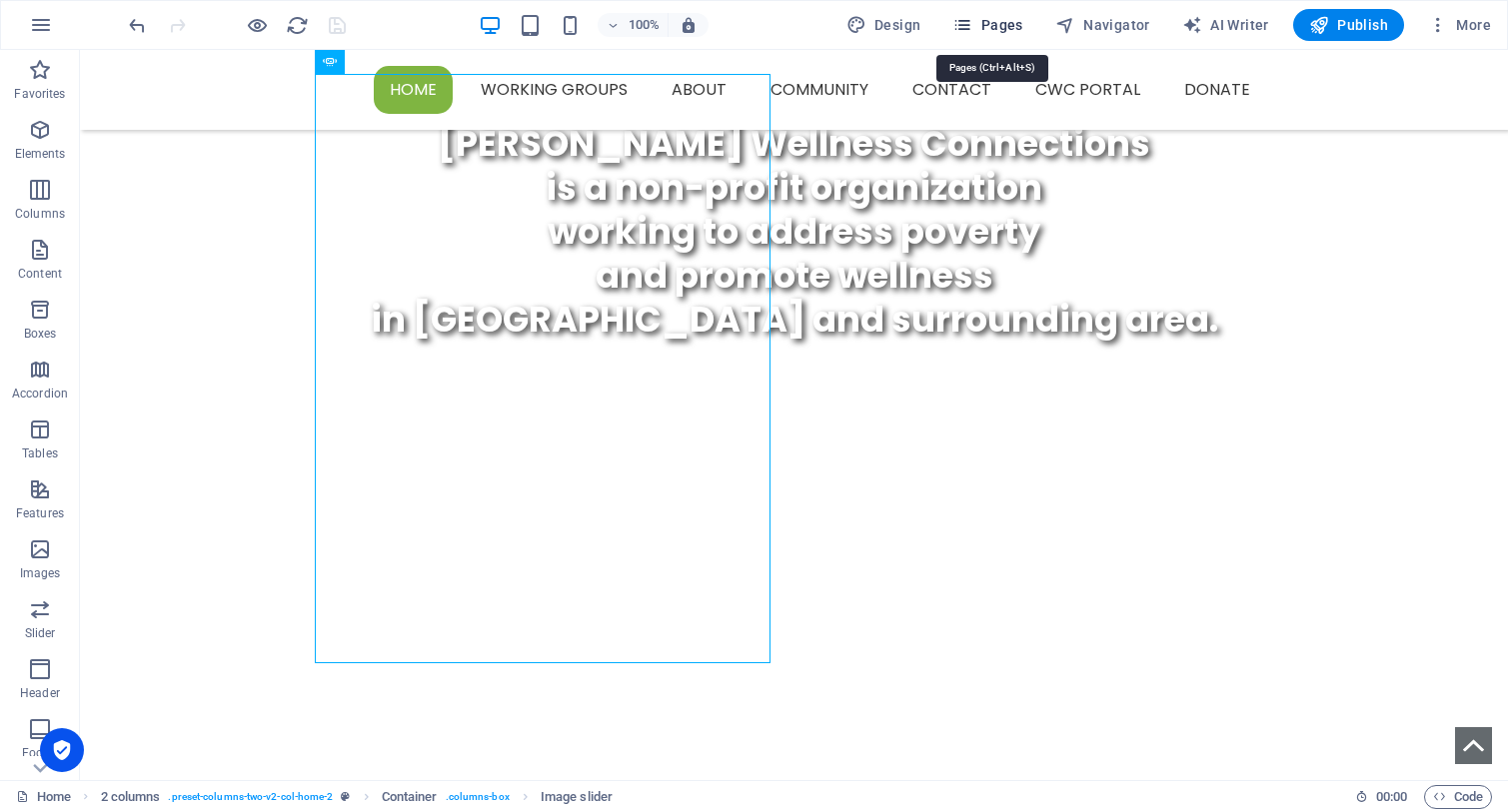 click at bounding box center (962, 25) 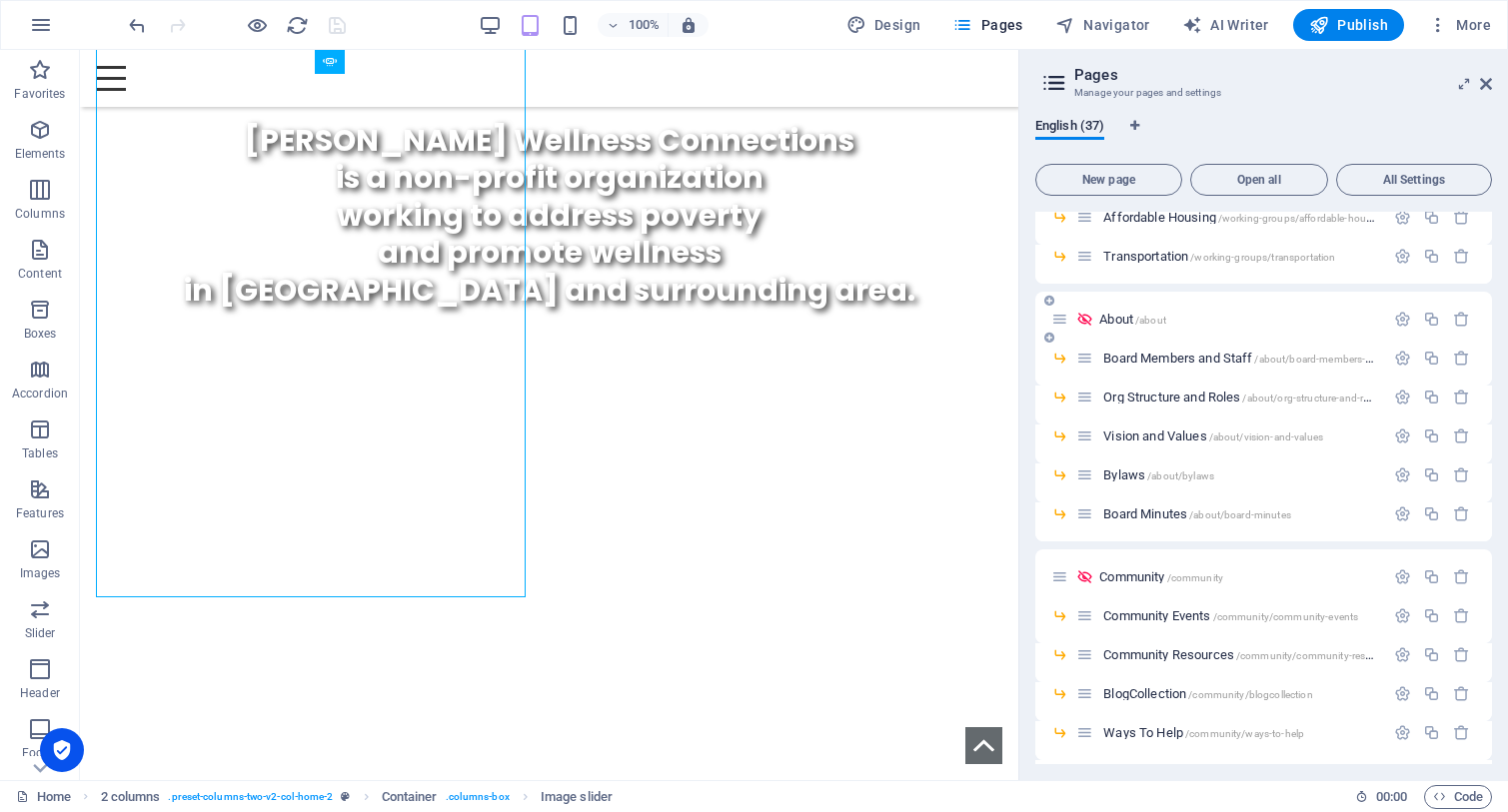 scroll, scrollTop: 300, scrollLeft: 0, axis: vertical 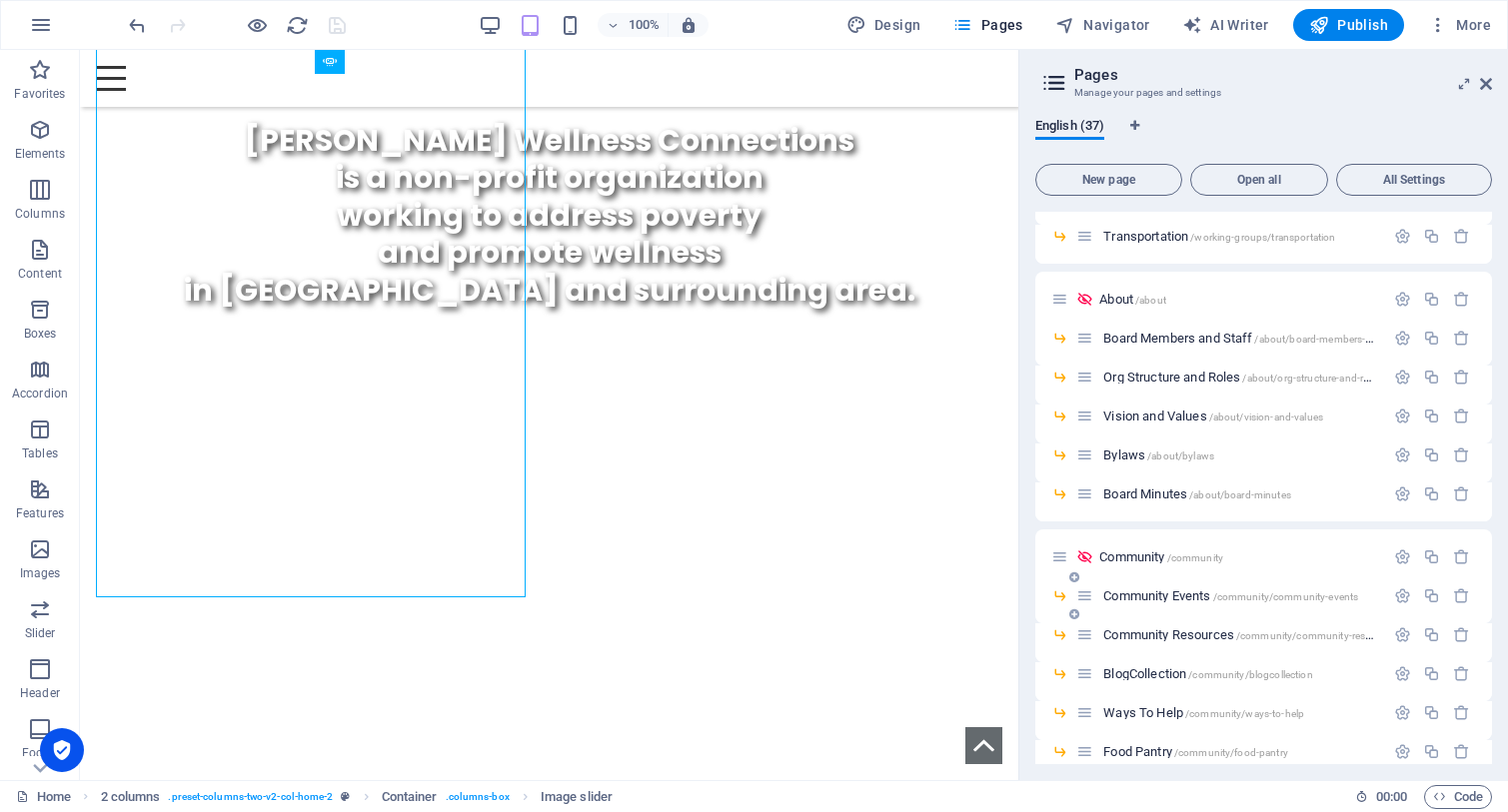 click on "Community Events /community/community-events" at bounding box center (1230, 595) 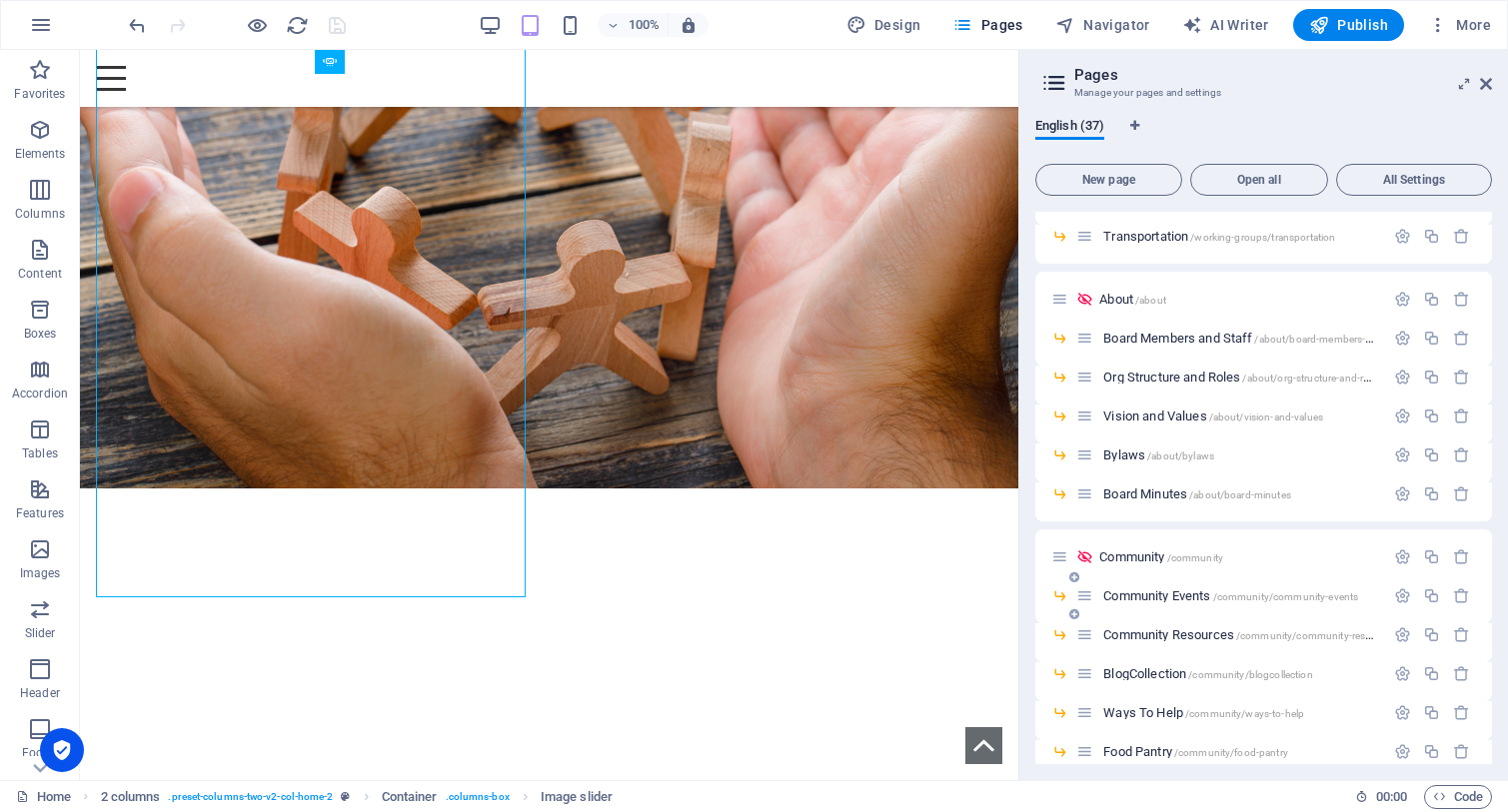 scroll, scrollTop: 0, scrollLeft: 0, axis: both 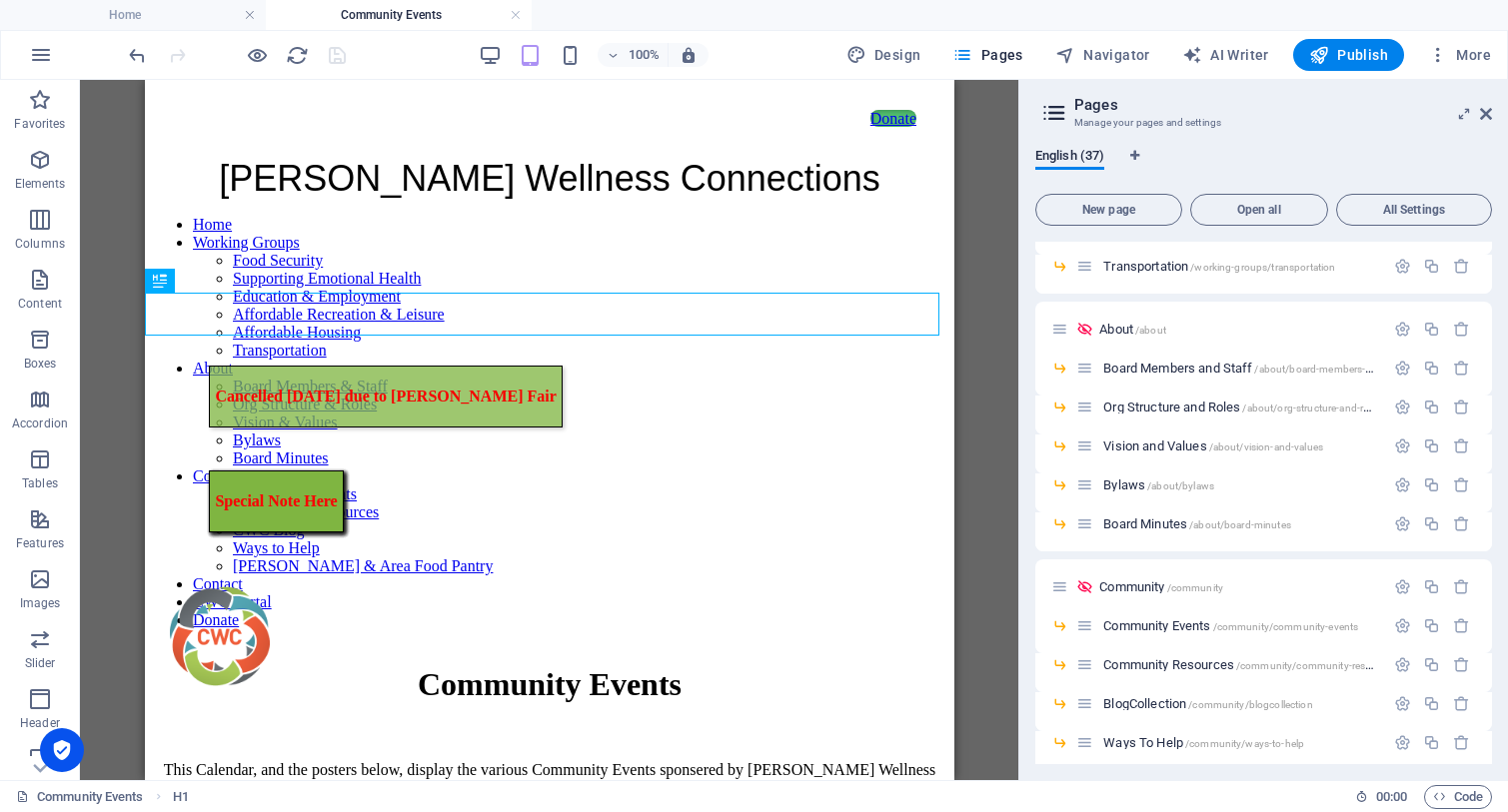 click at bounding box center (1486, 114) 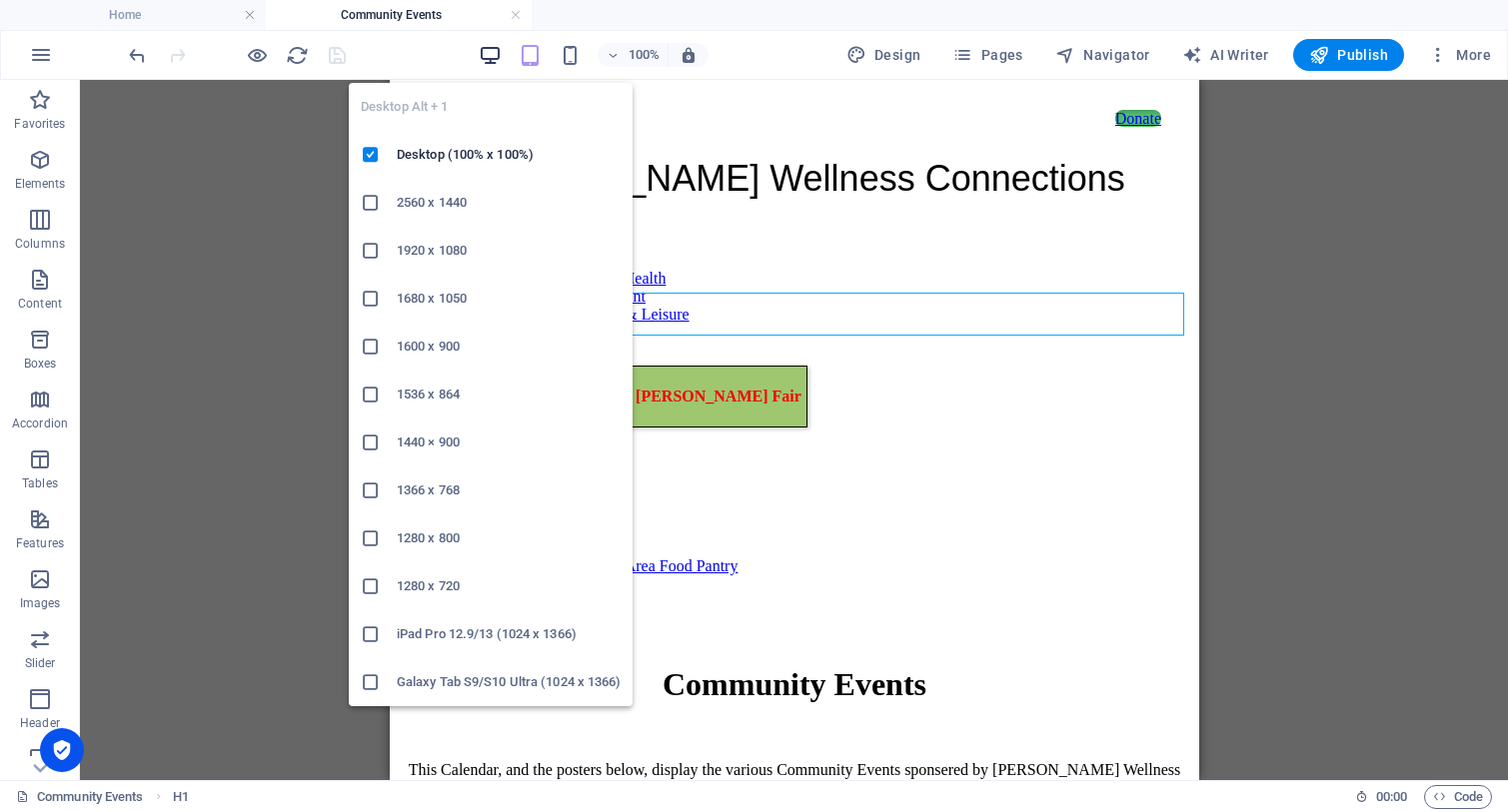 click at bounding box center (490, 55) 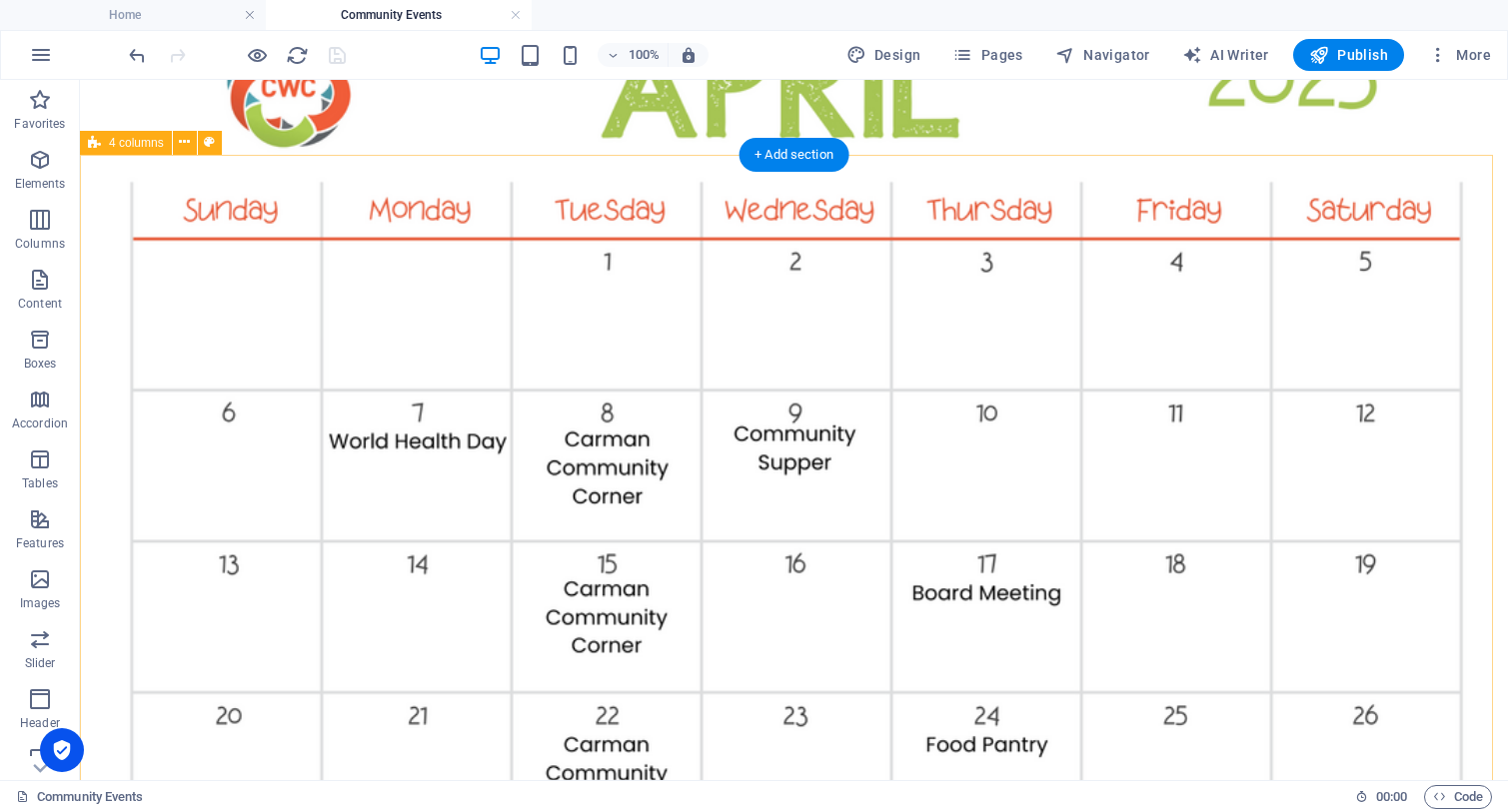 scroll, scrollTop: 2397, scrollLeft: 0, axis: vertical 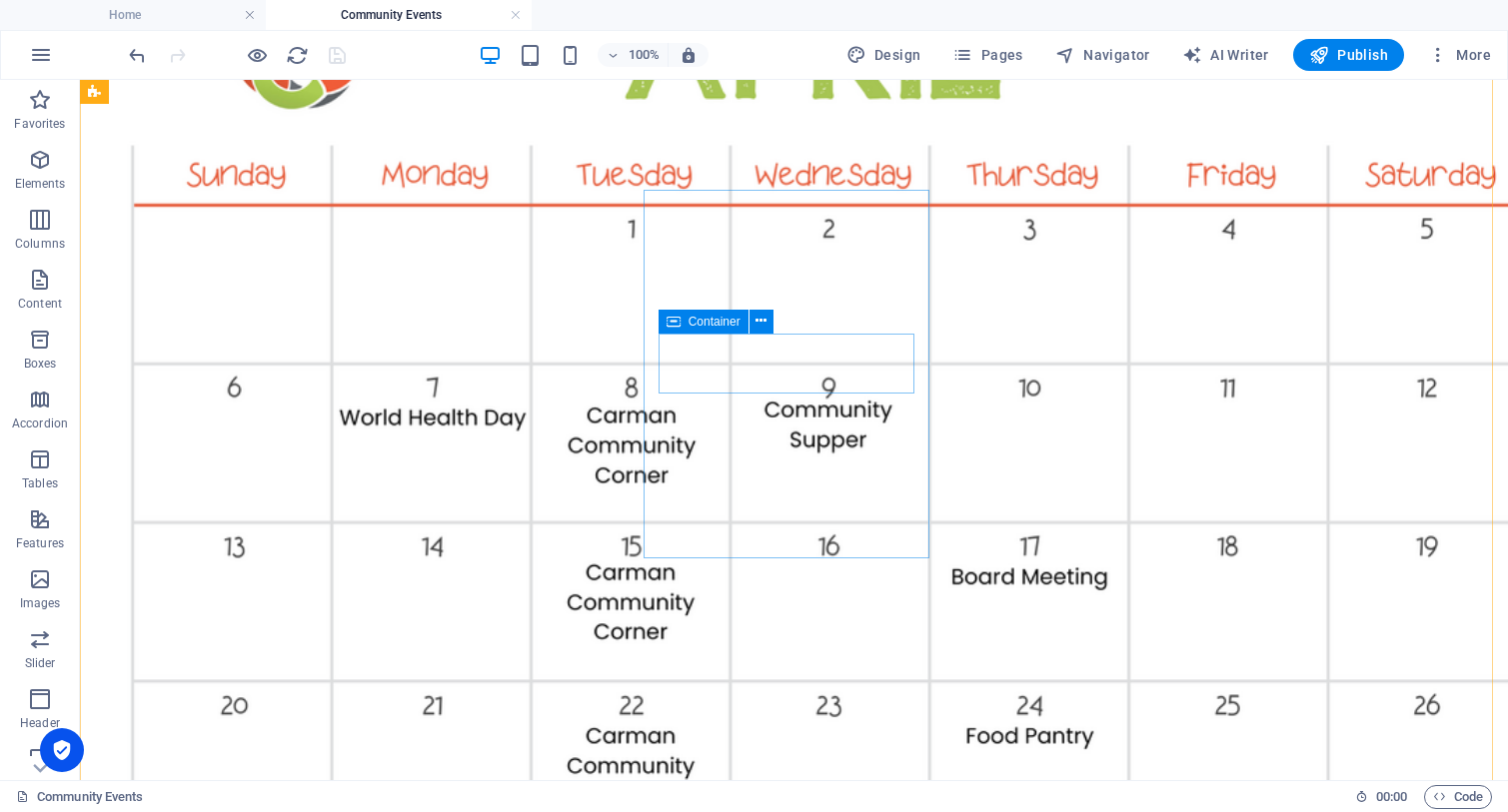 click on "Container" at bounding box center (715, 322) 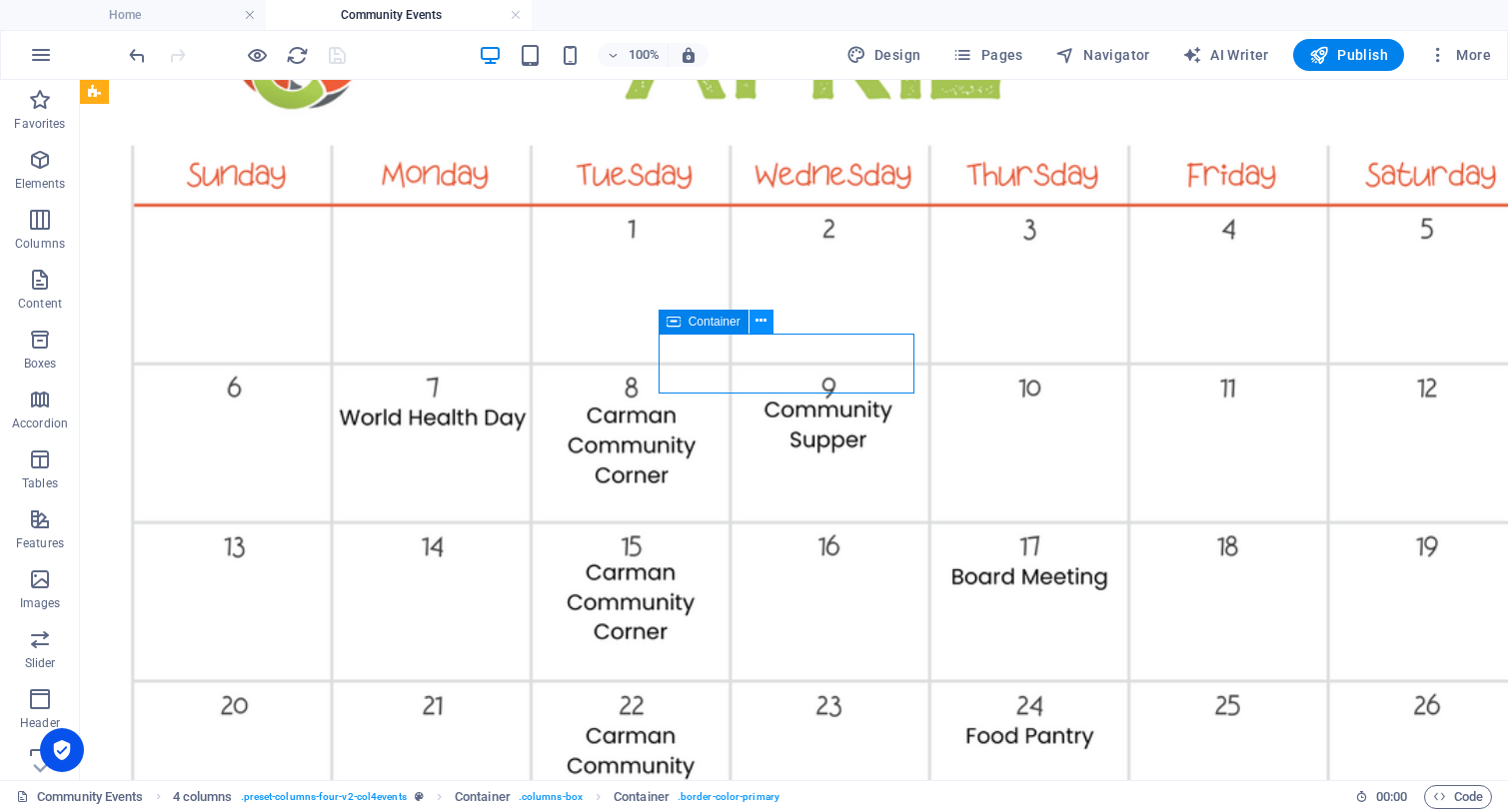 click at bounding box center [760, 321] 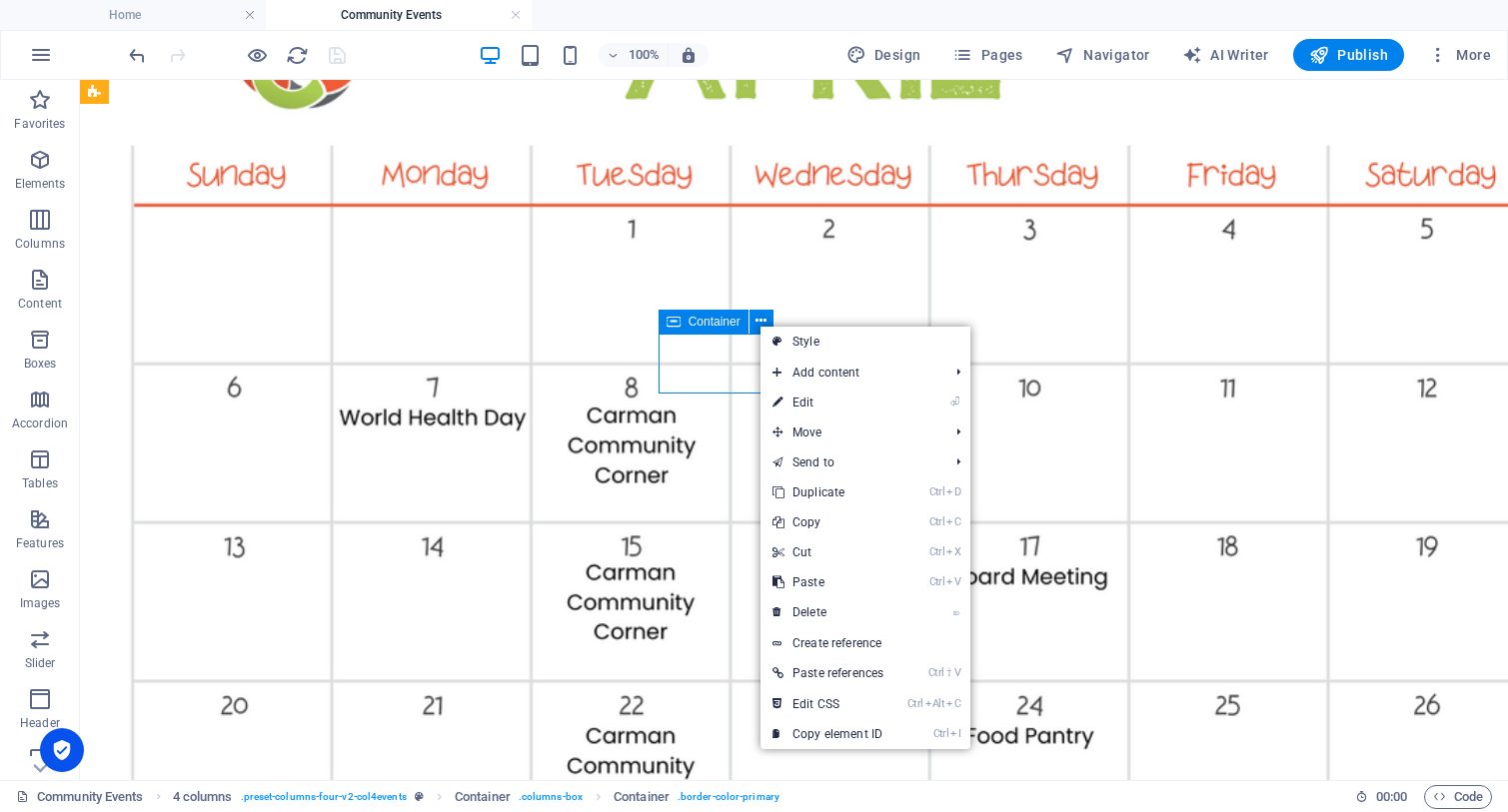 click on "Container" at bounding box center (715, 322) 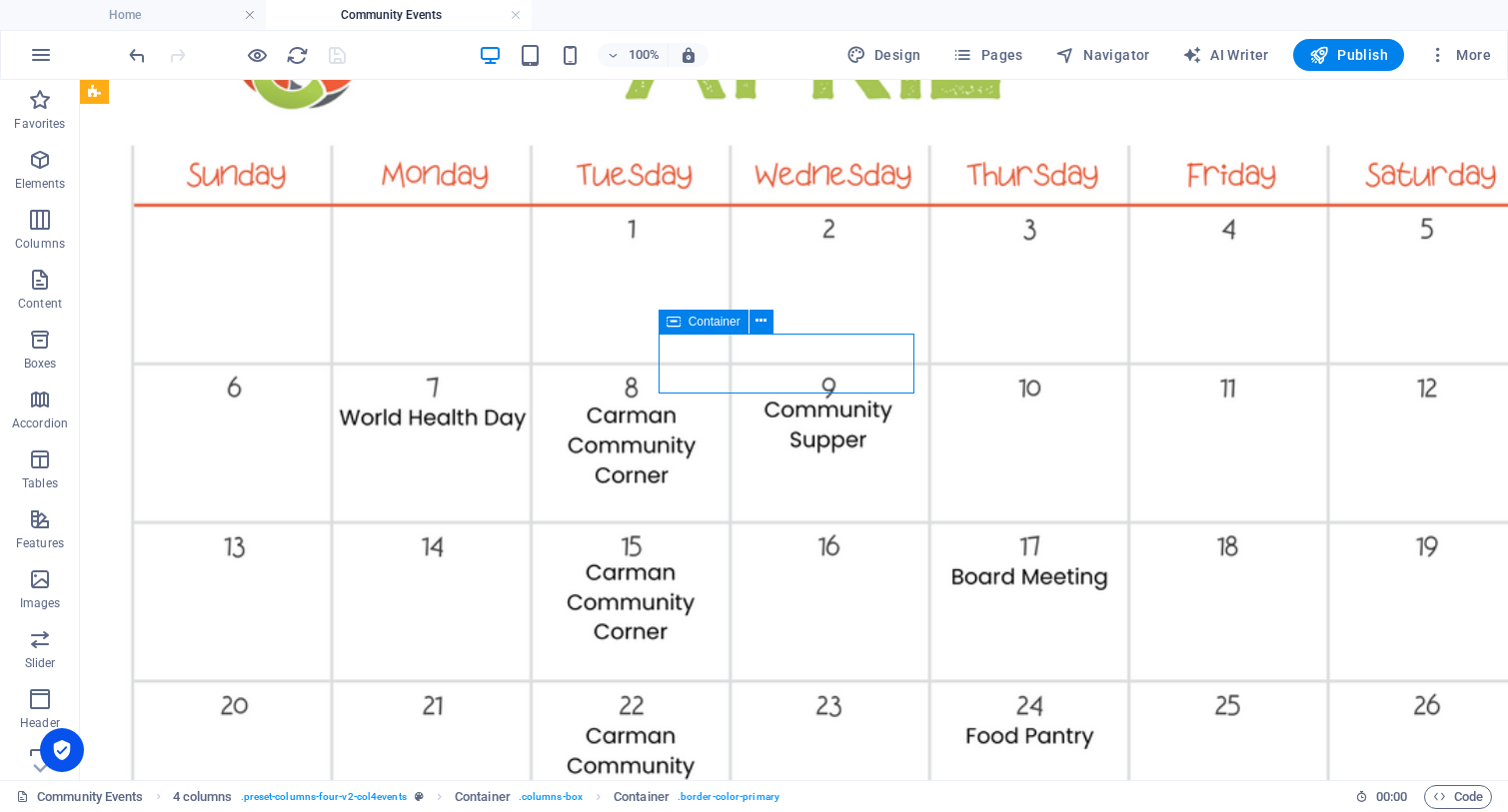 click on "Container" at bounding box center [715, 322] 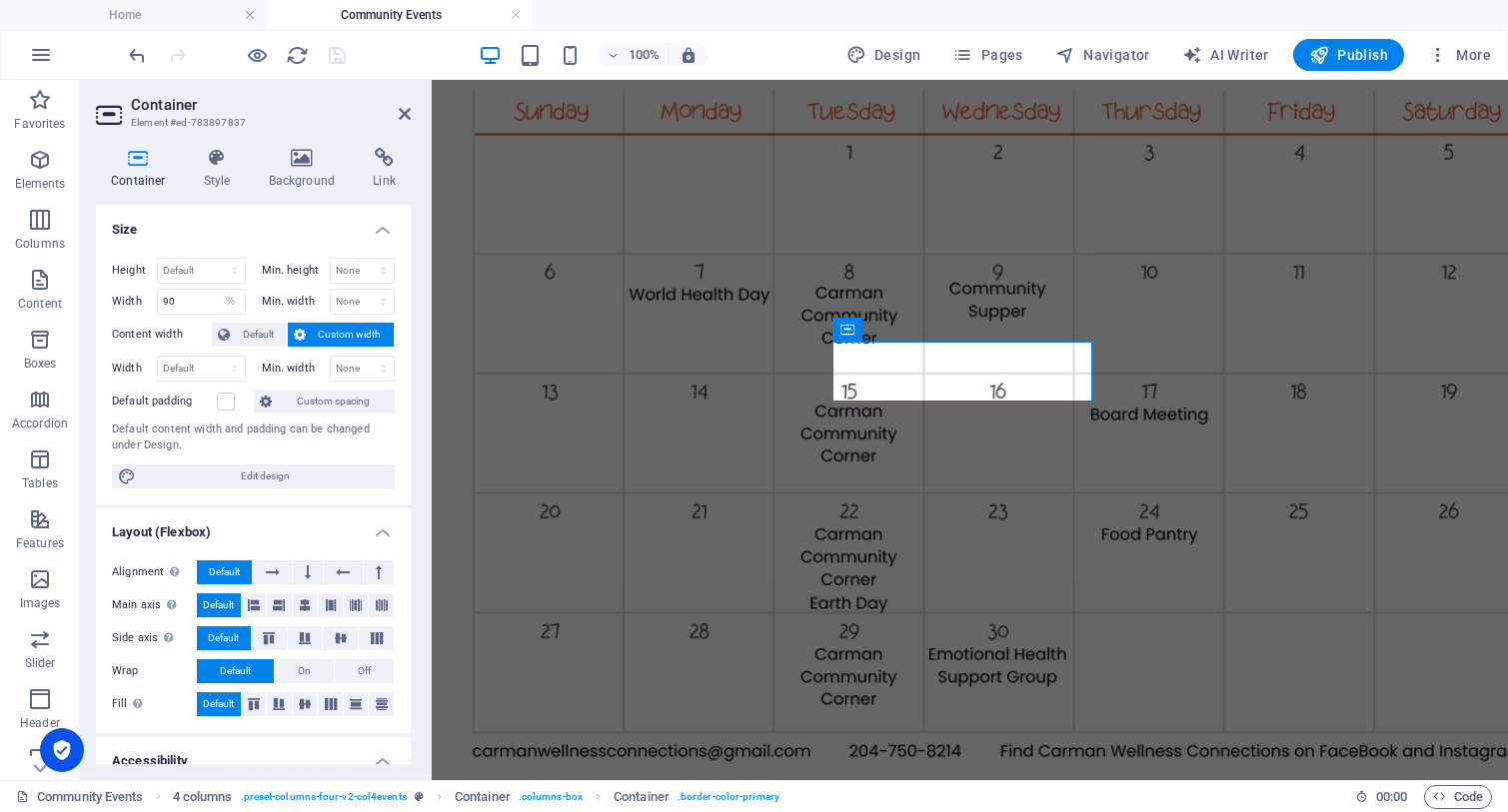 scroll, scrollTop: 2379, scrollLeft: 0, axis: vertical 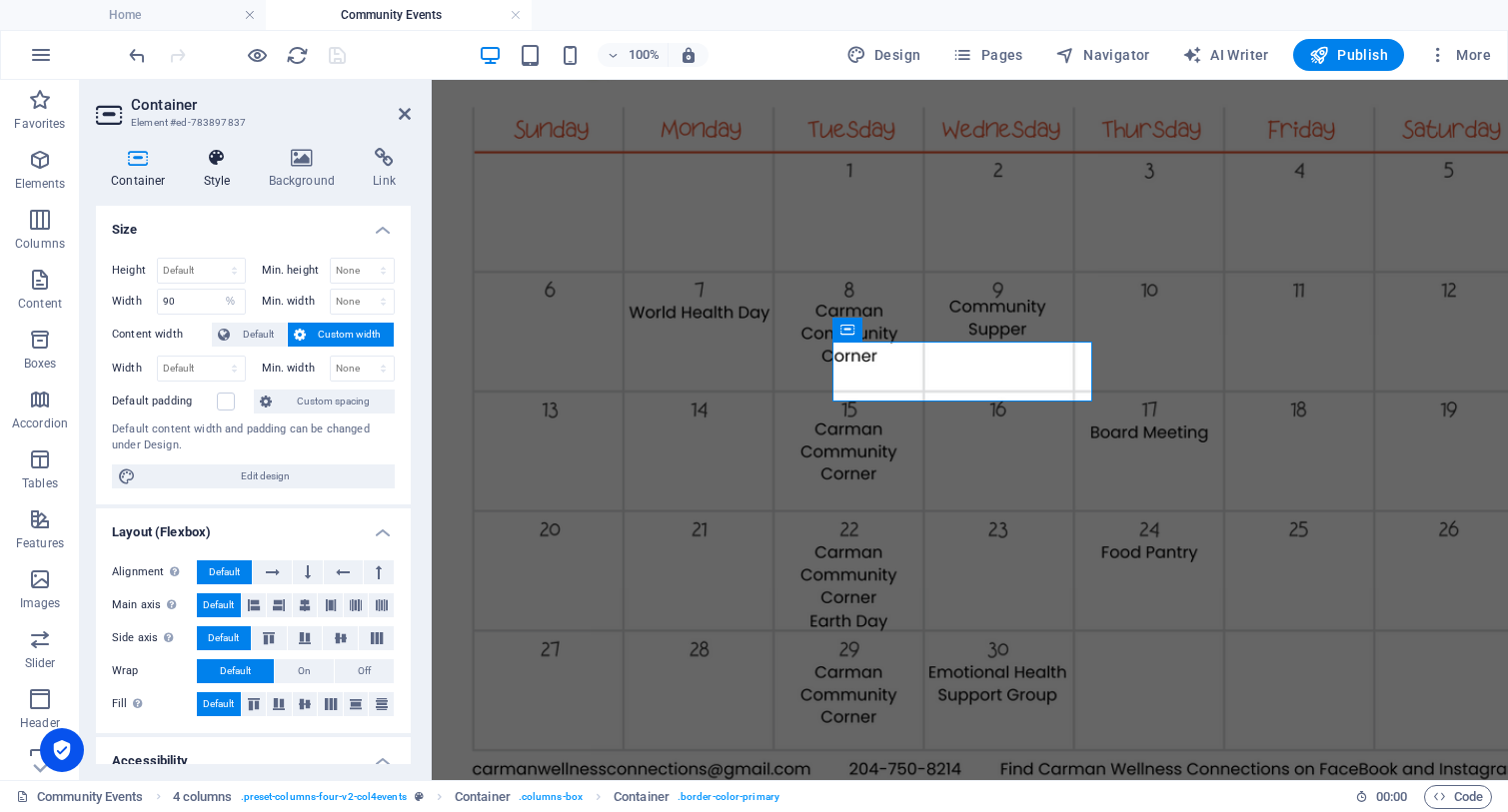 click at bounding box center (217, 158) 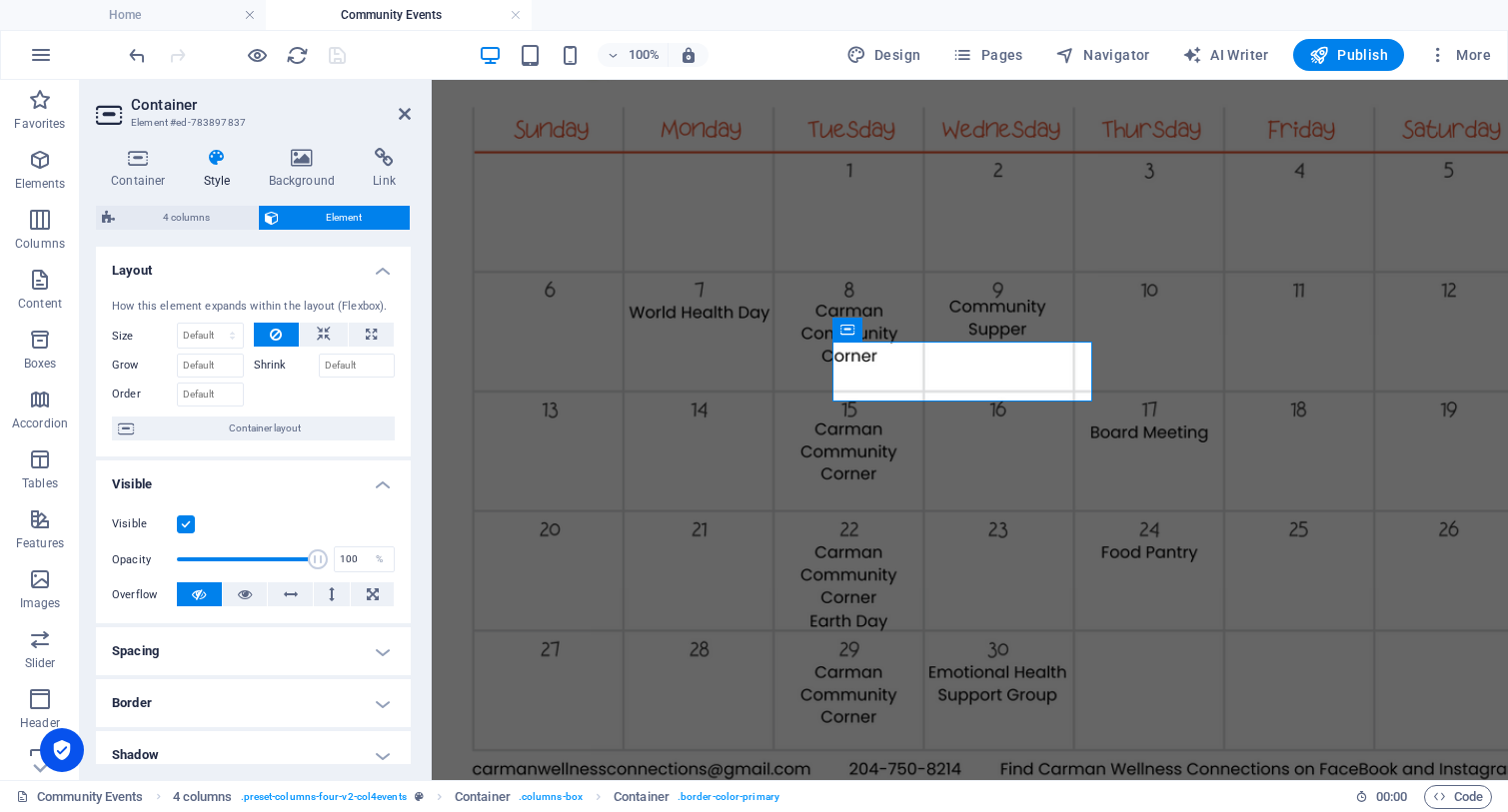 click at bounding box center [186, 524] 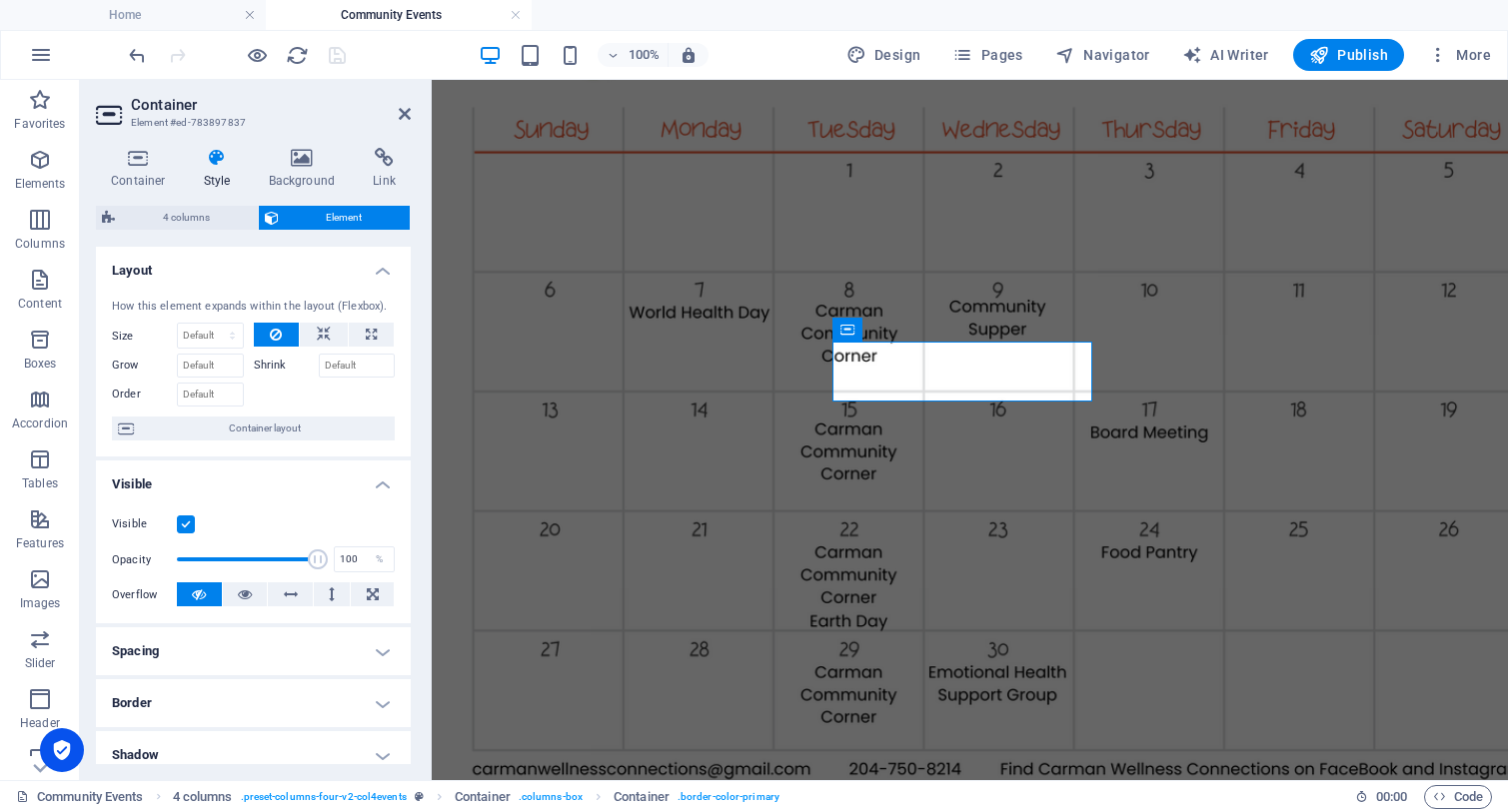 click on "Visible" at bounding box center (0, 0) 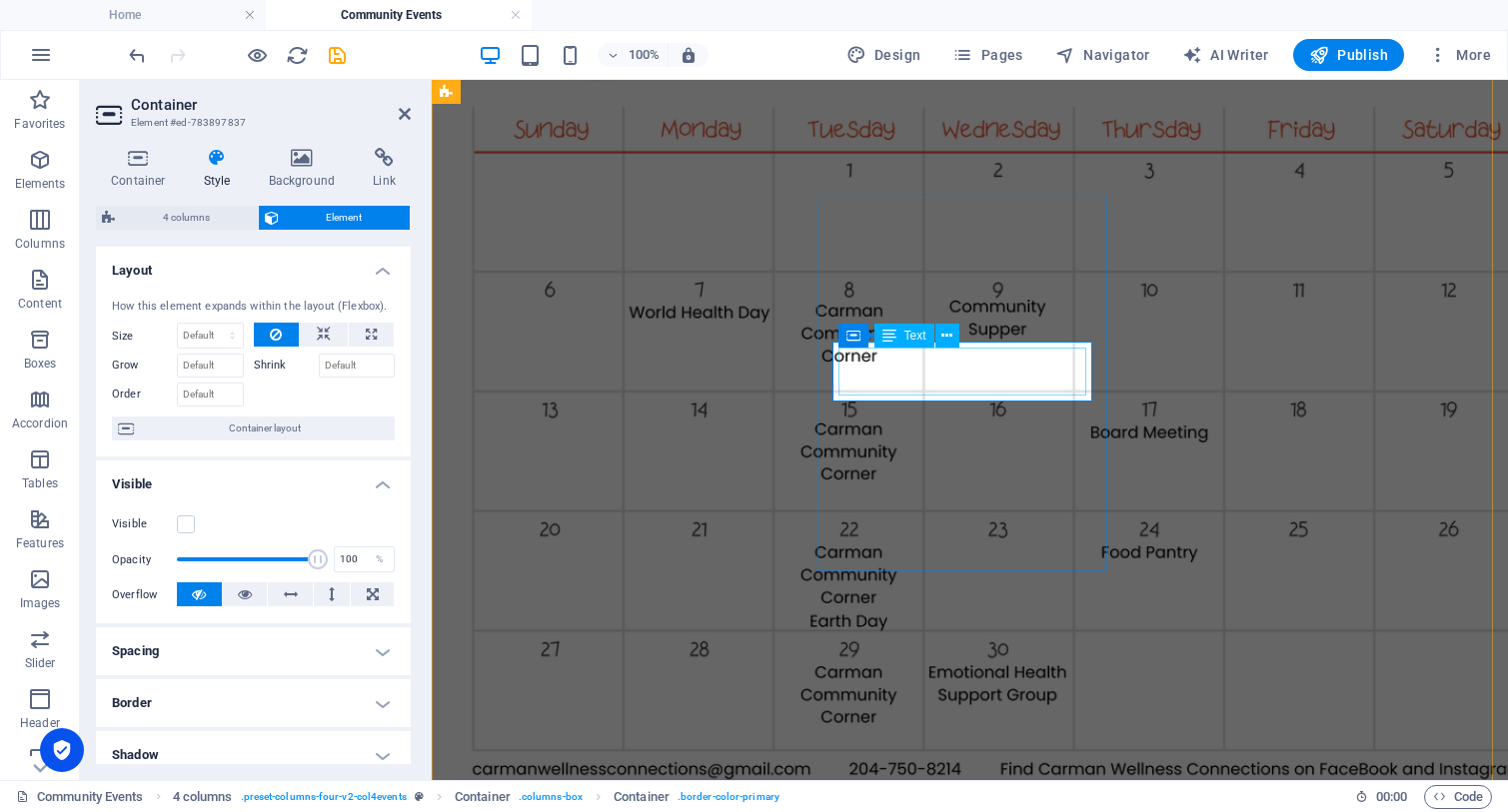 click on "Cancelled [DATE] due to [PERSON_NAME] Fair" at bounding box center (691, -1970) 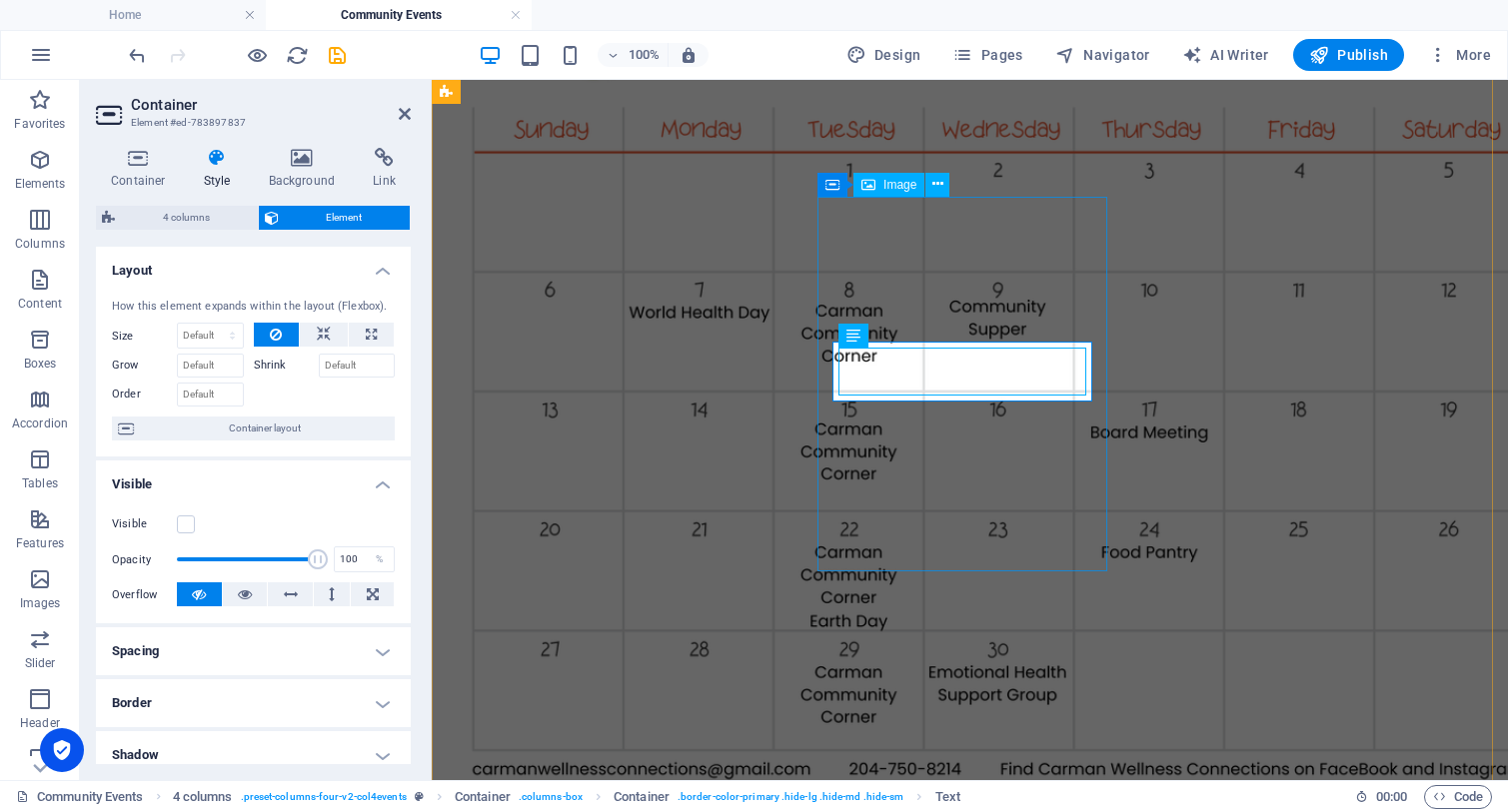click at bounding box center [969, 7955] 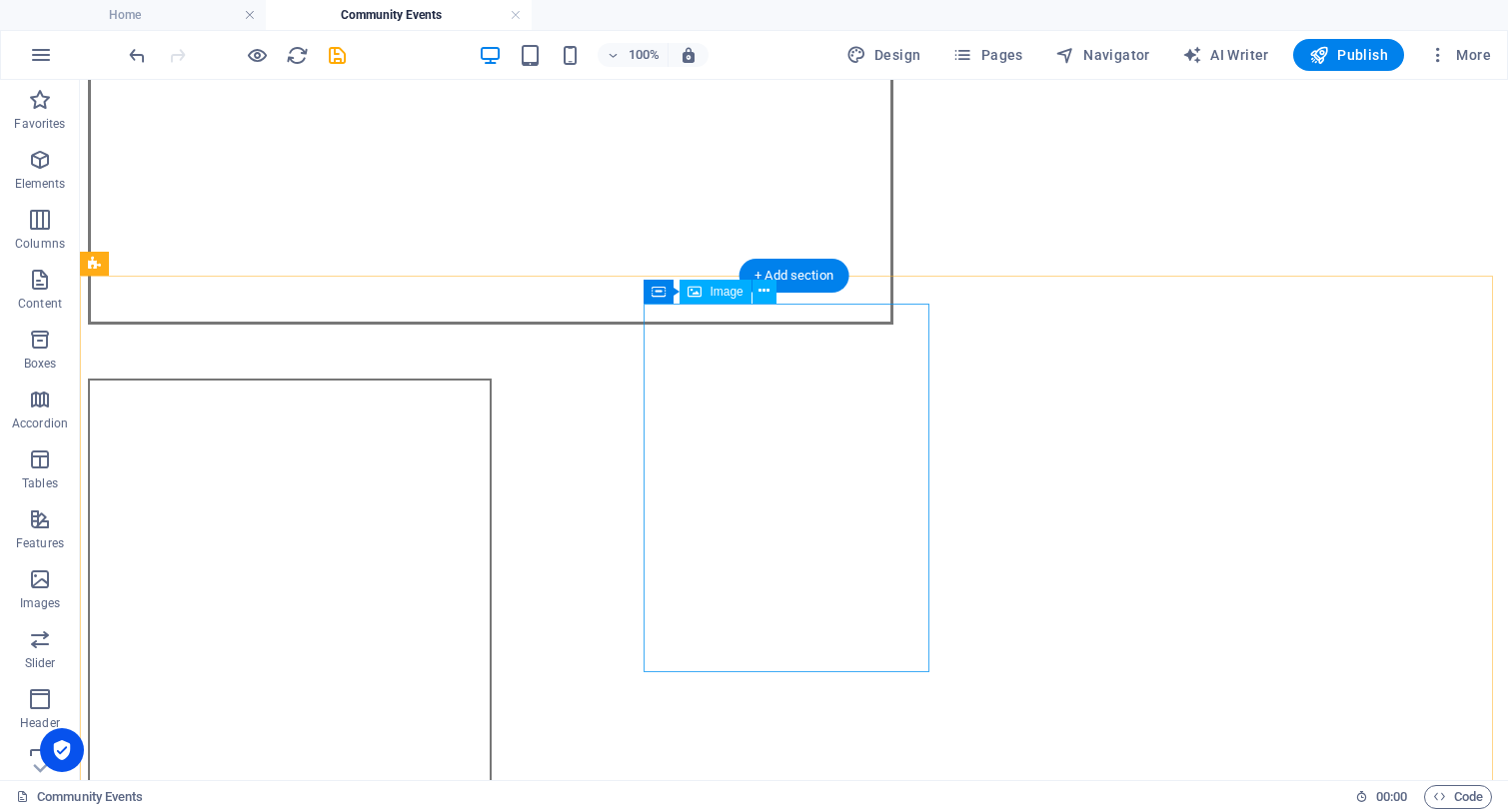 scroll, scrollTop: 899, scrollLeft: 0, axis: vertical 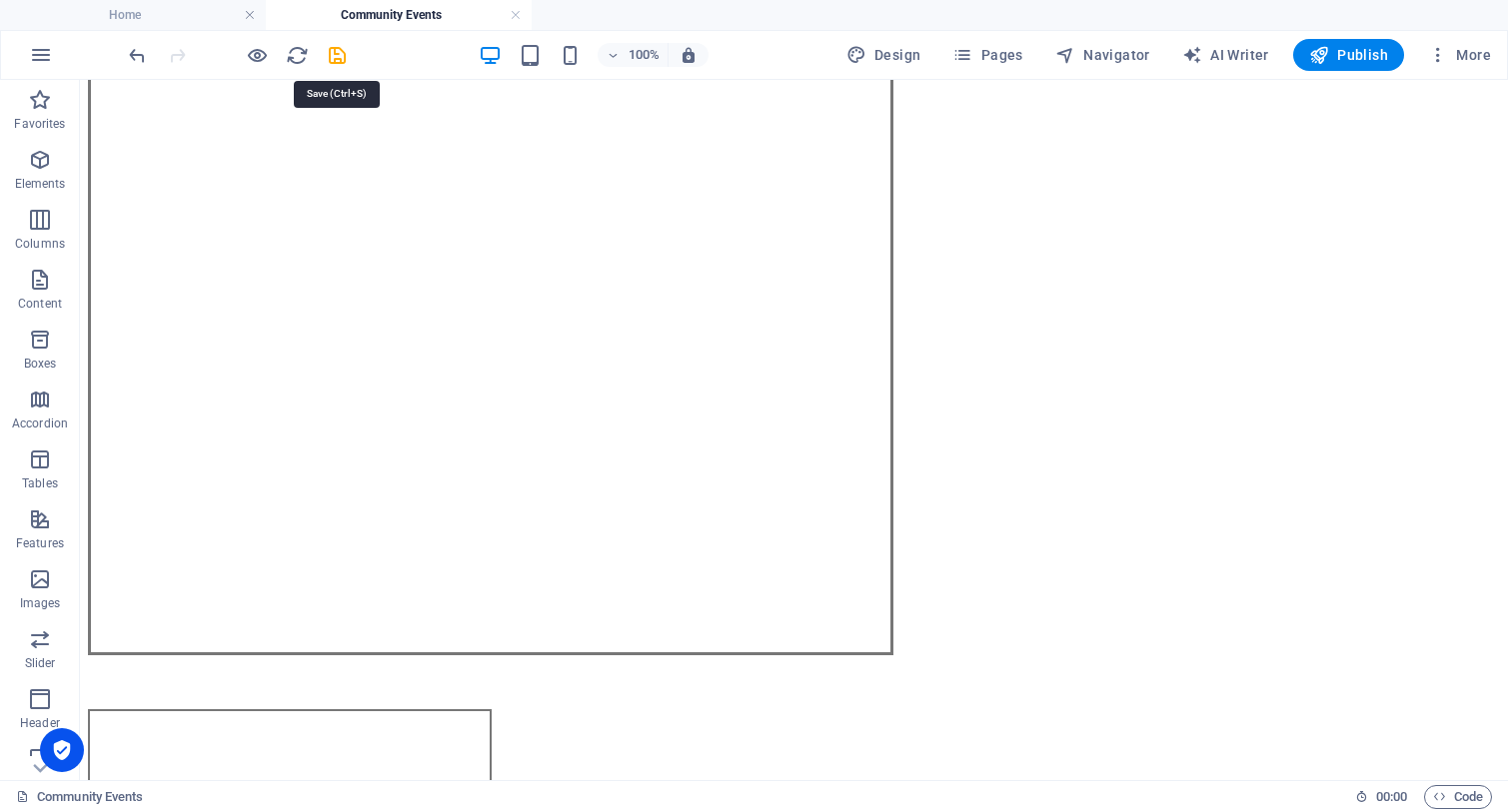 click at bounding box center [337, 55] 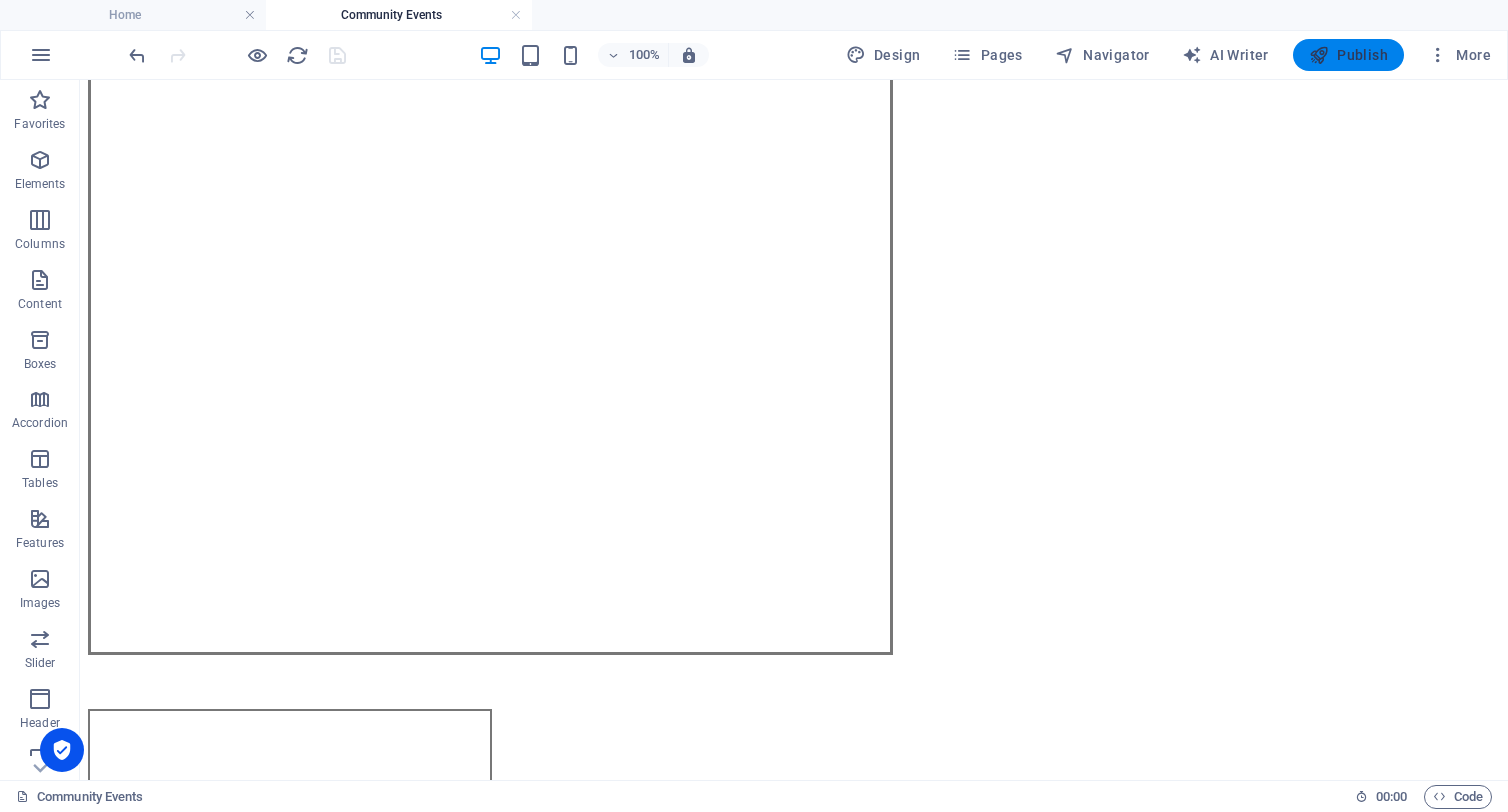click on "Publish" at bounding box center [1348, 55] 